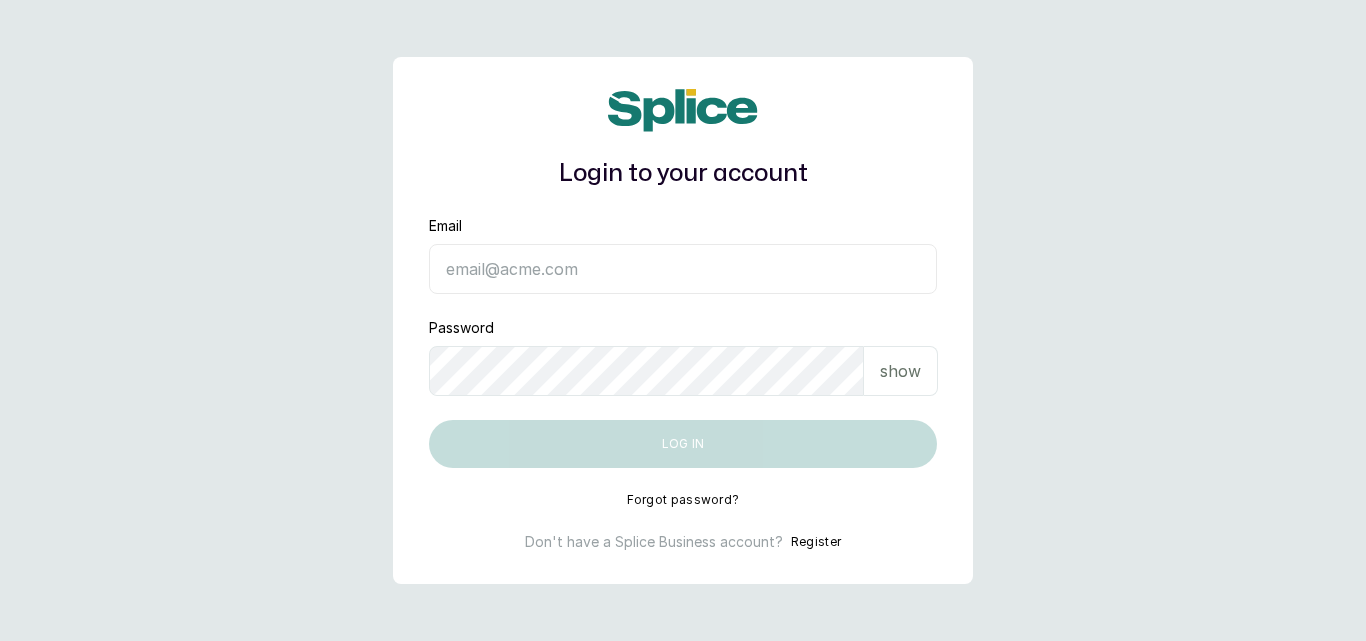 scroll, scrollTop: 0, scrollLeft: 0, axis: both 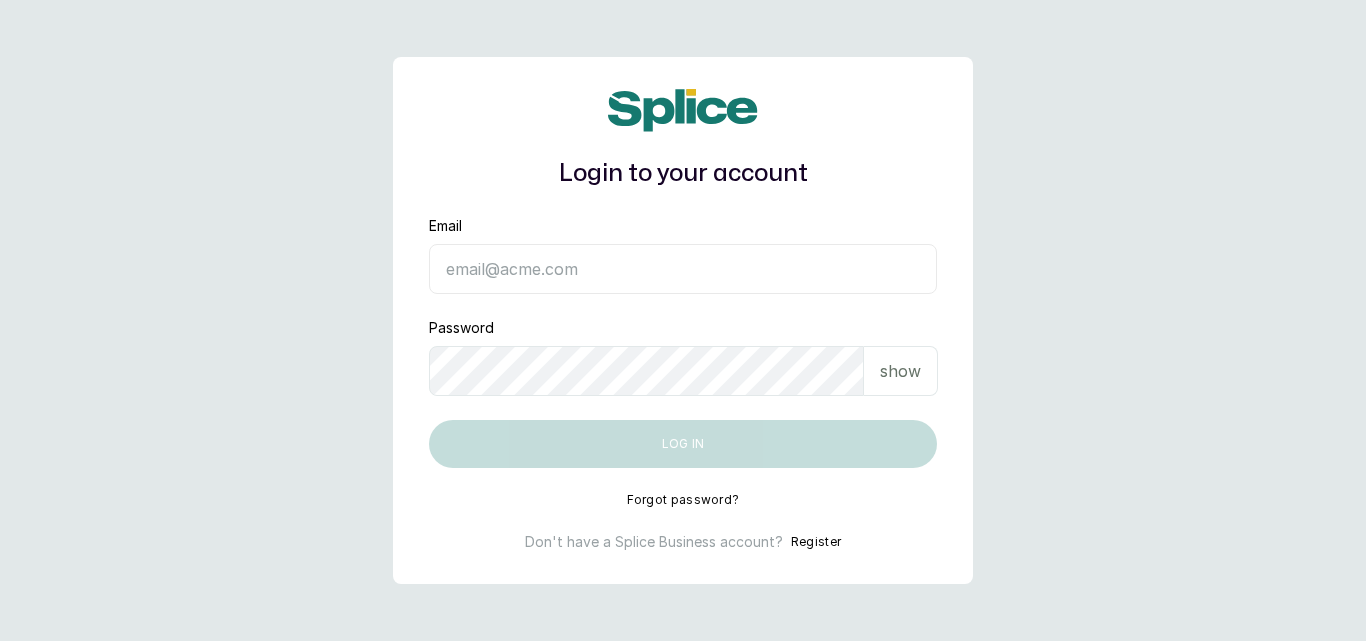 type on "[EMAIL]" 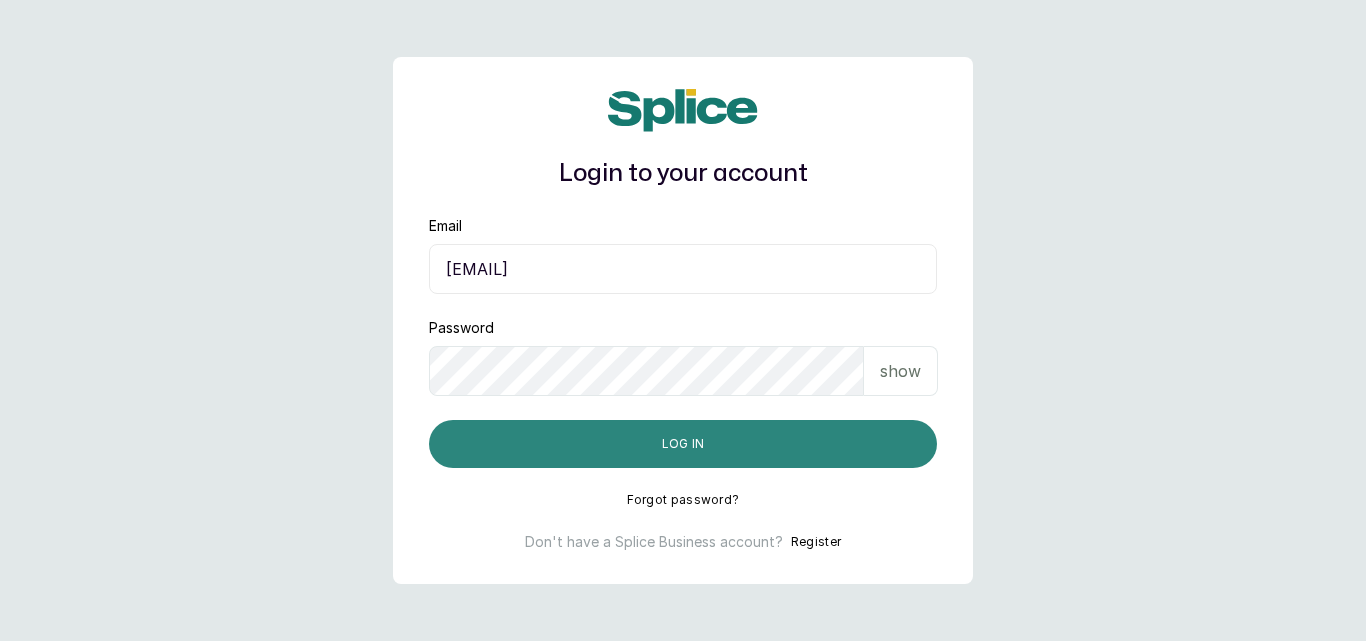 click on "Log in" at bounding box center (683, 444) 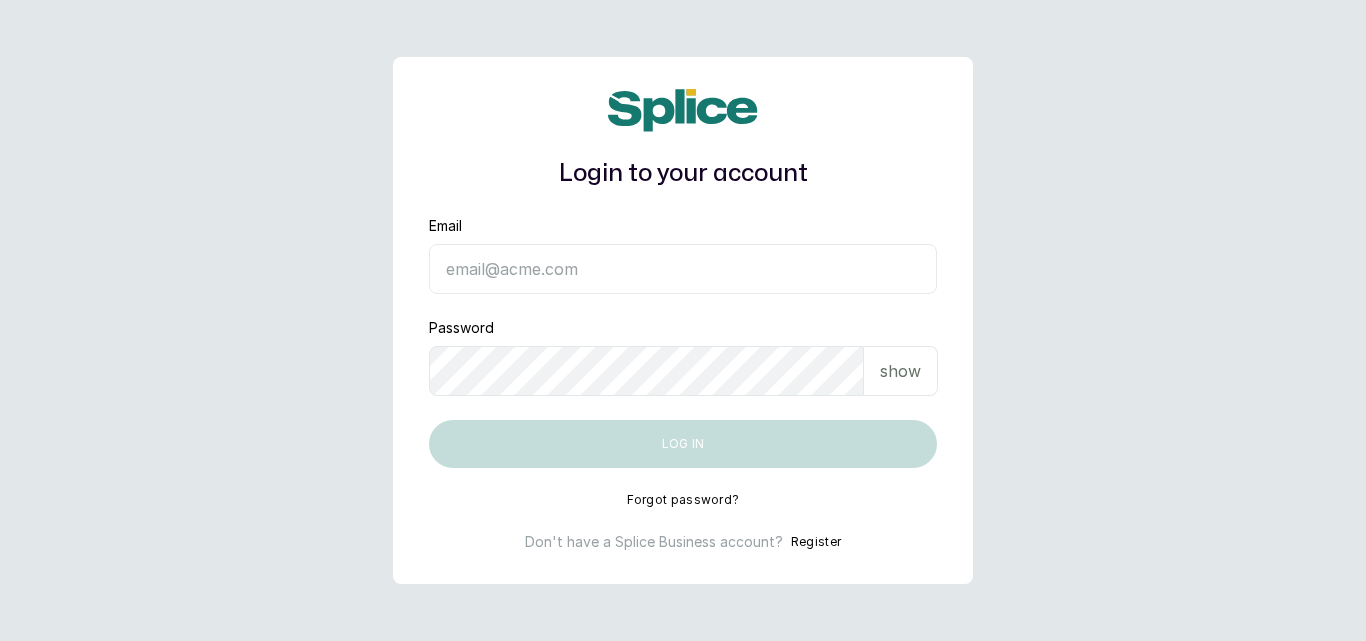 scroll, scrollTop: 0, scrollLeft: 0, axis: both 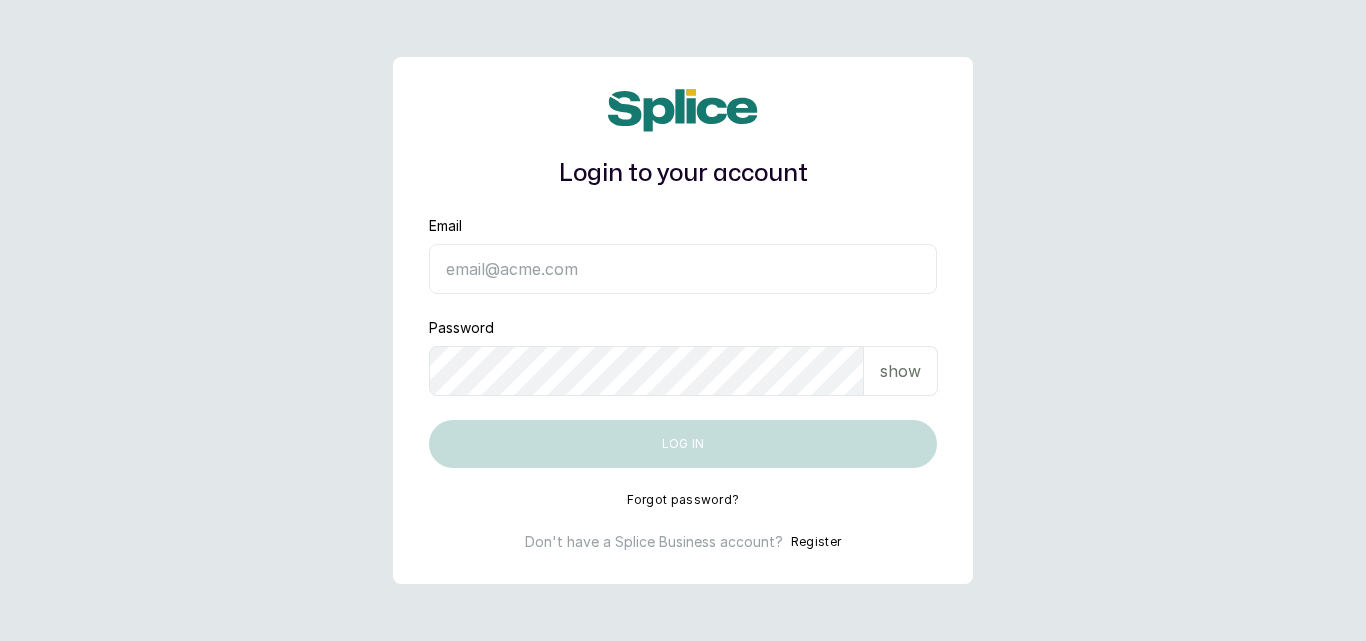type on "[EMAIL]" 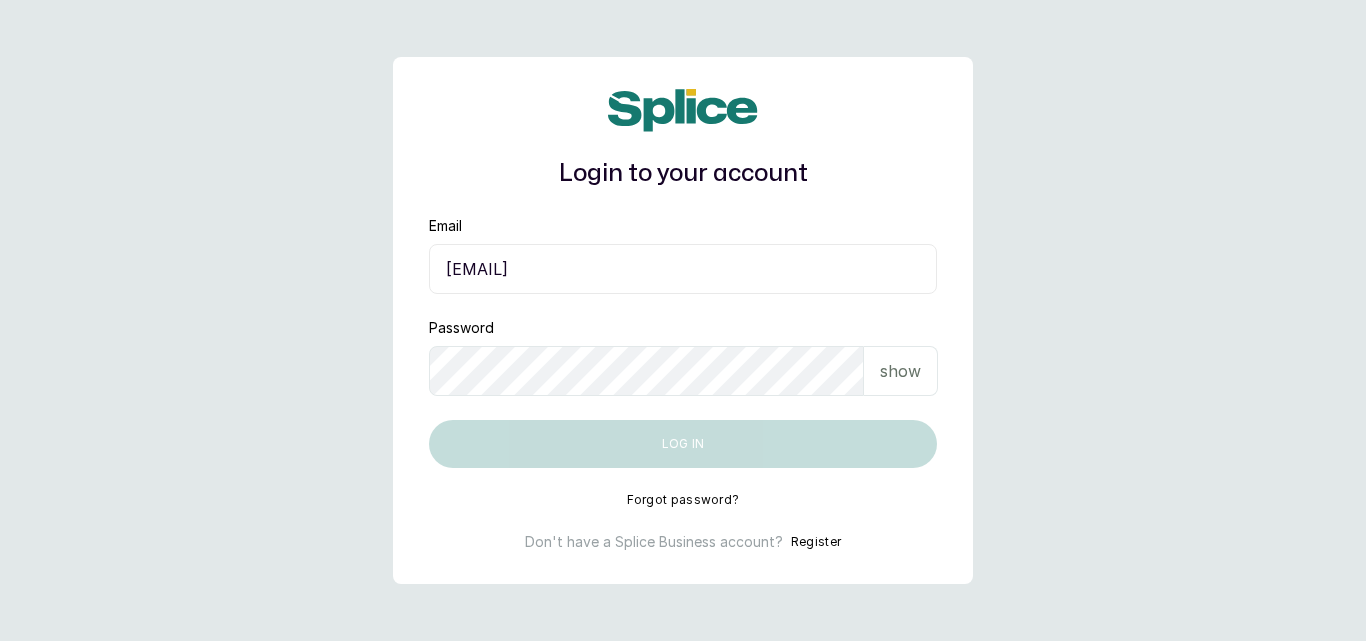 click on "Log in" at bounding box center (683, 444) 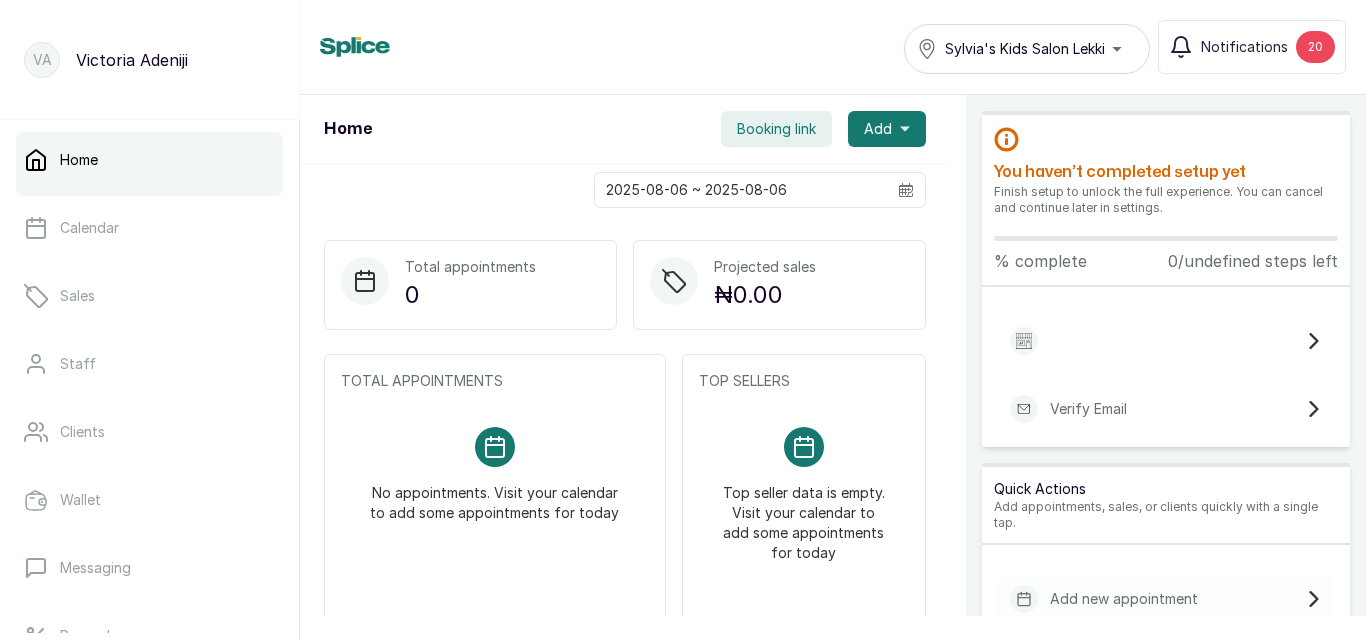 scroll, scrollTop: 0, scrollLeft: 0, axis: both 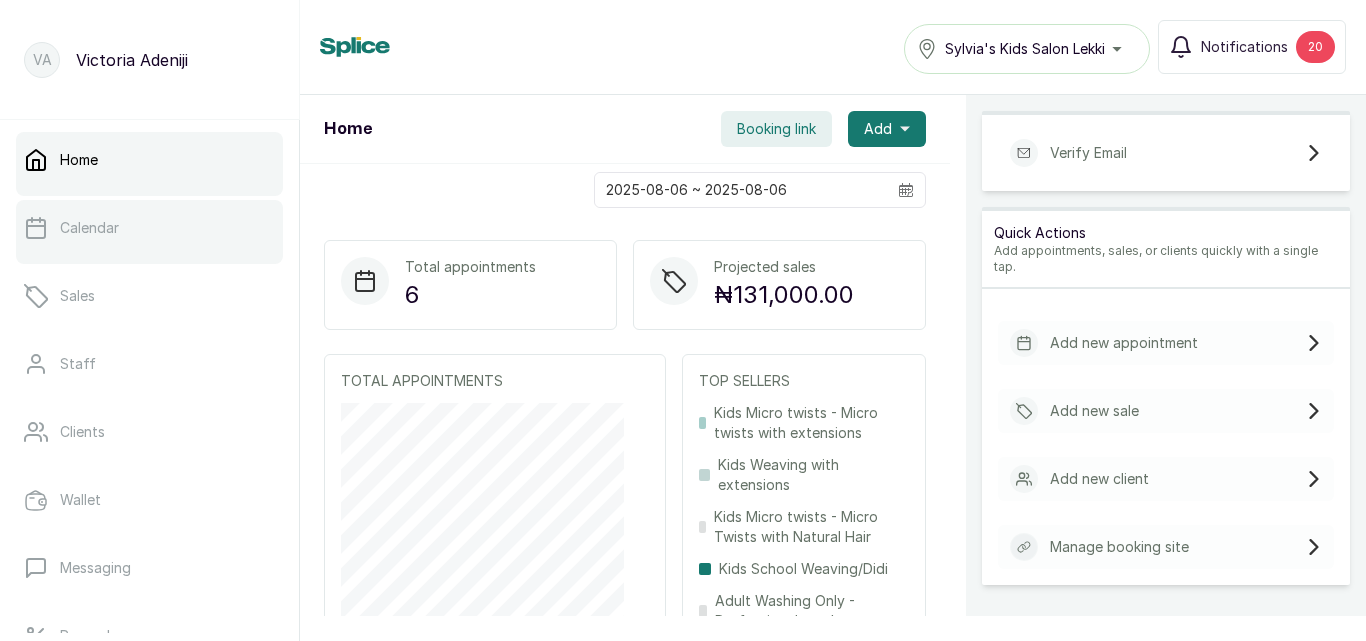 click on "Calendar" at bounding box center [89, 228] 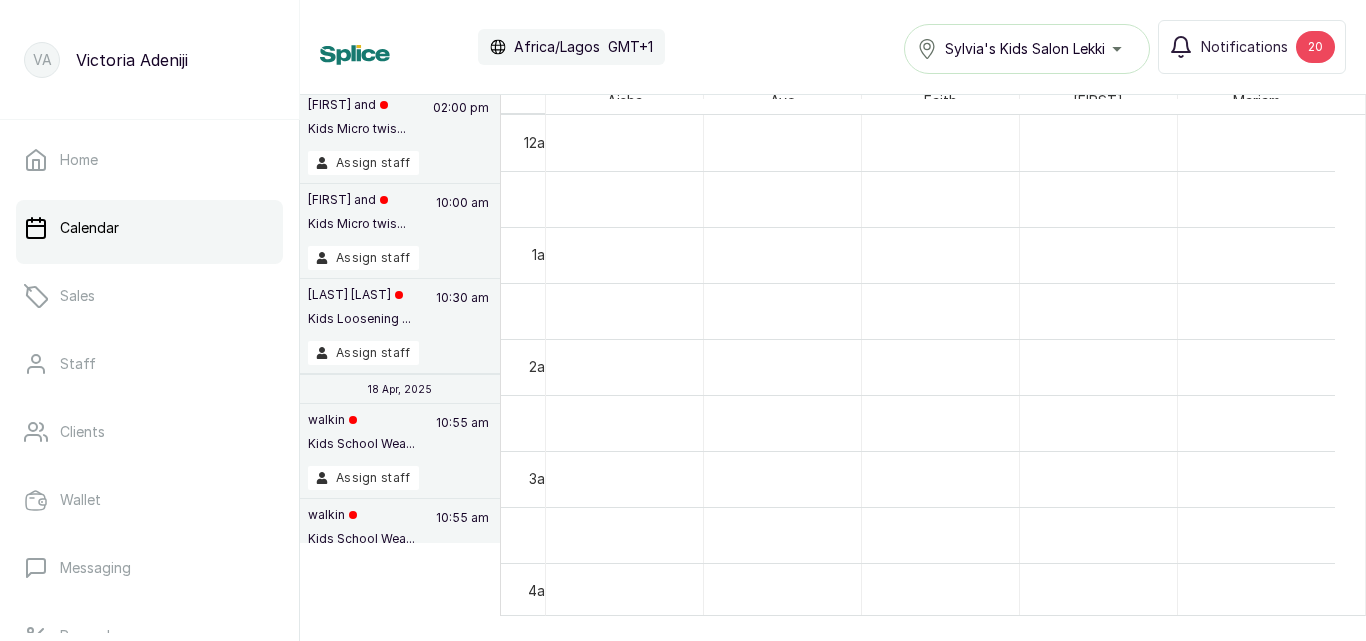 scroll, scrollTop: 30, scrollLeft: 0, axis: vertical 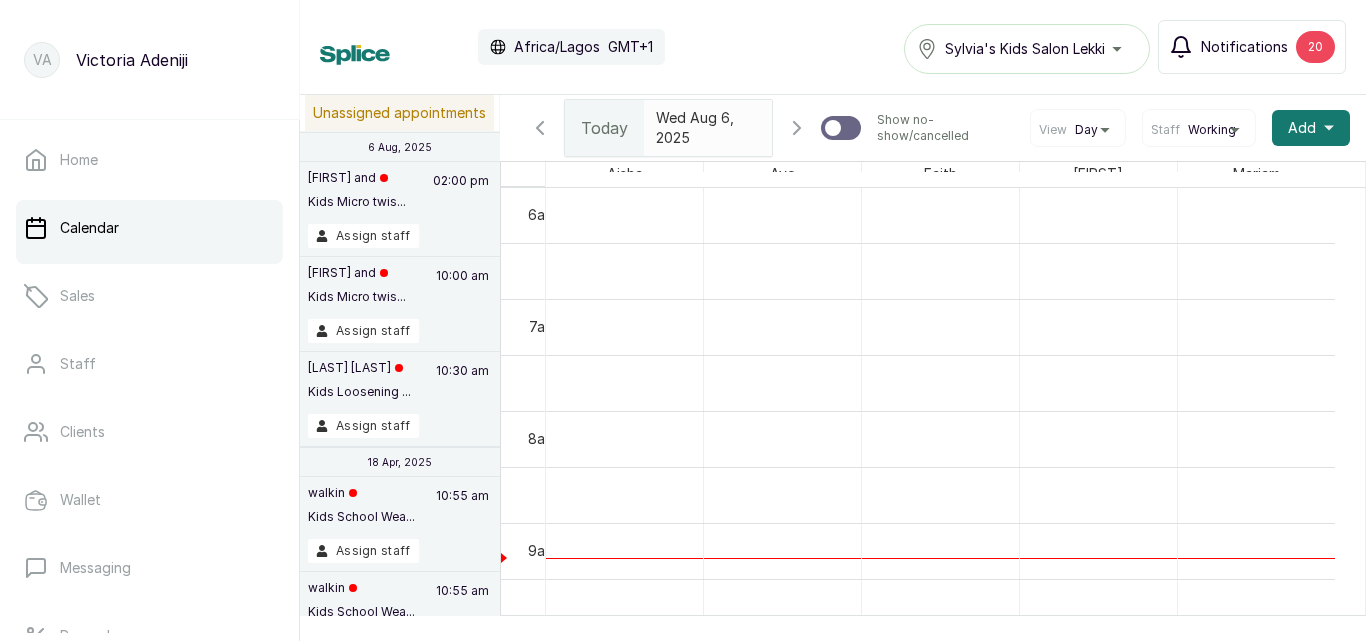 click on "Notifications 20" at bounding box center [1252, 47] 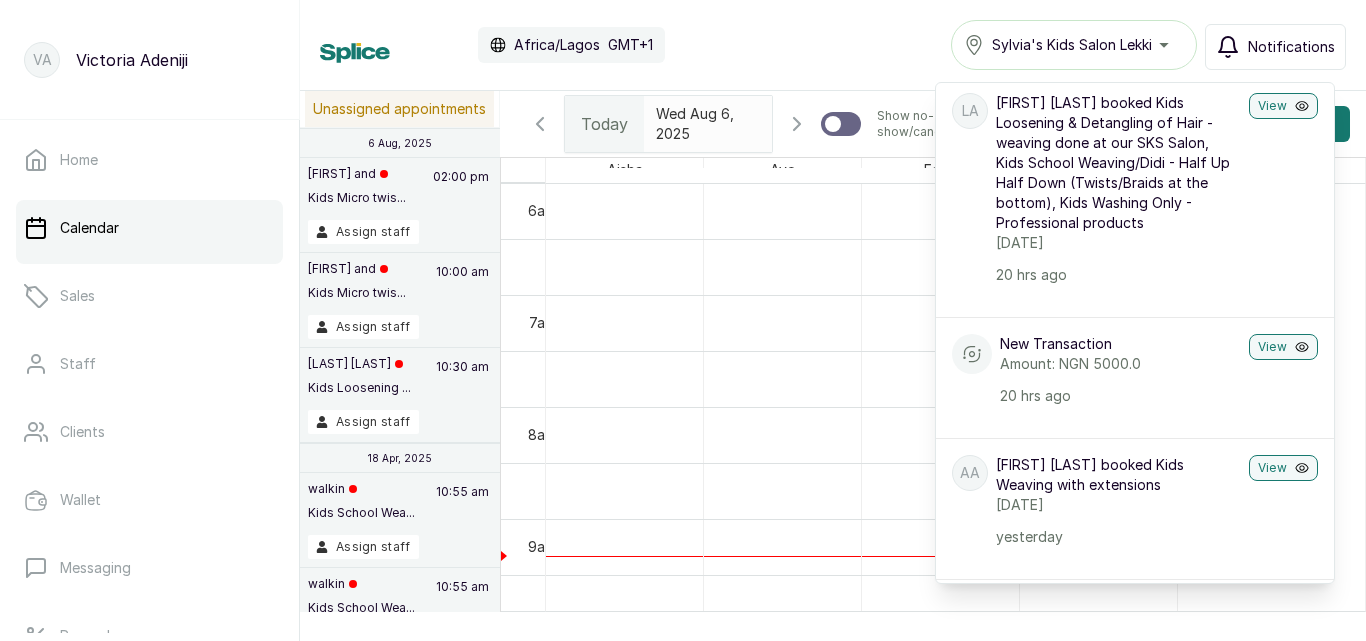 scroll, scrollTop: 0, scrollLeft: 0, axis: both 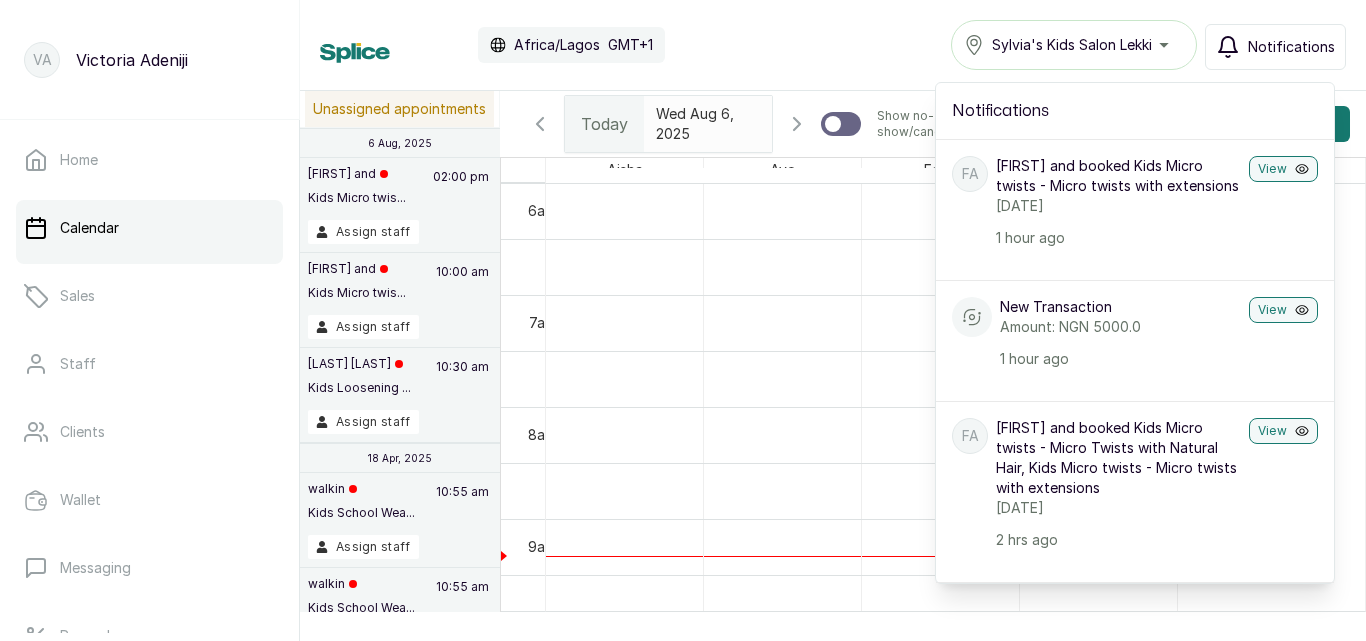 click on "Notifications" at bounding box center (1291, 47) 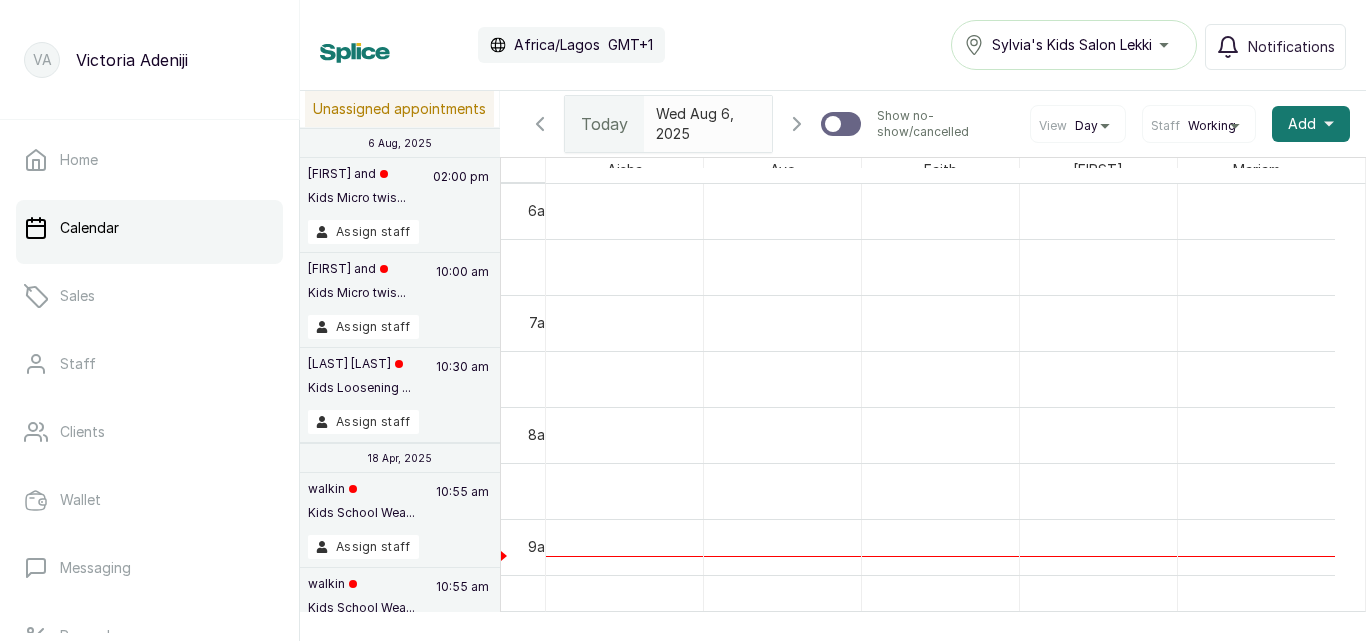 scroll, scrollTop: 869, scrollLeft: 0, axis: vertical 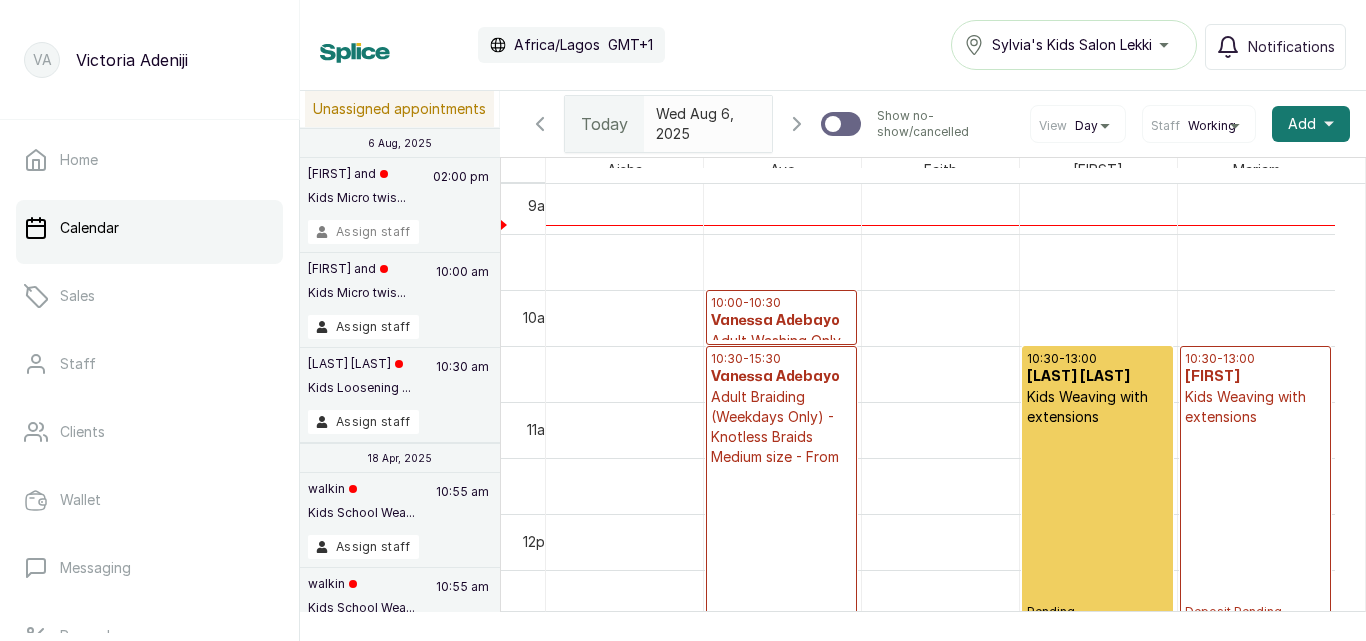 click on "Assign staff" at bounding box center [363, 232] 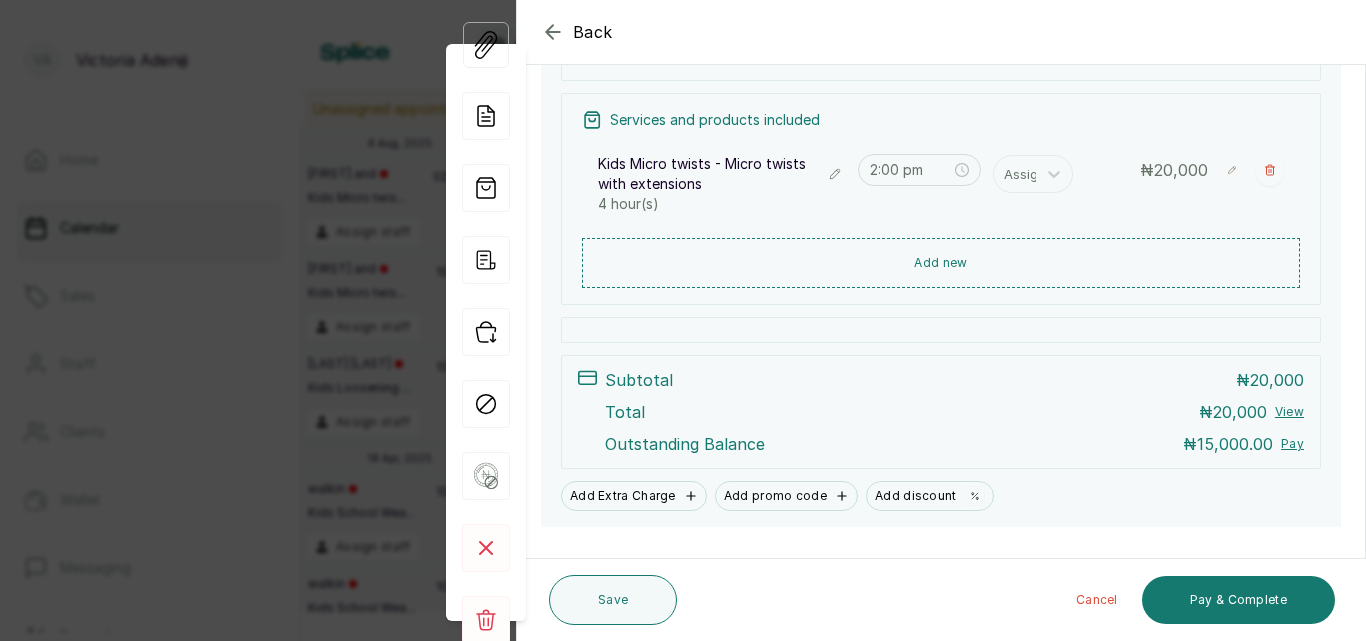 scroll, scrollTop: 357, scrollLeft: 0, axis: vertical 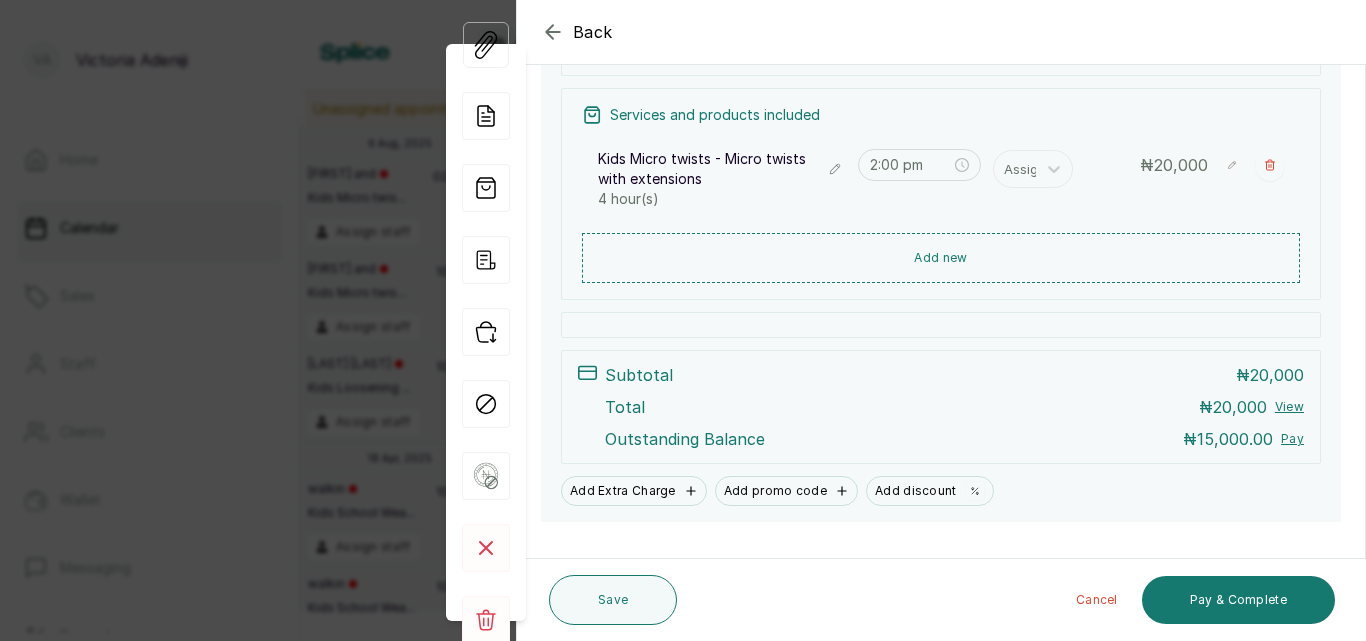 click 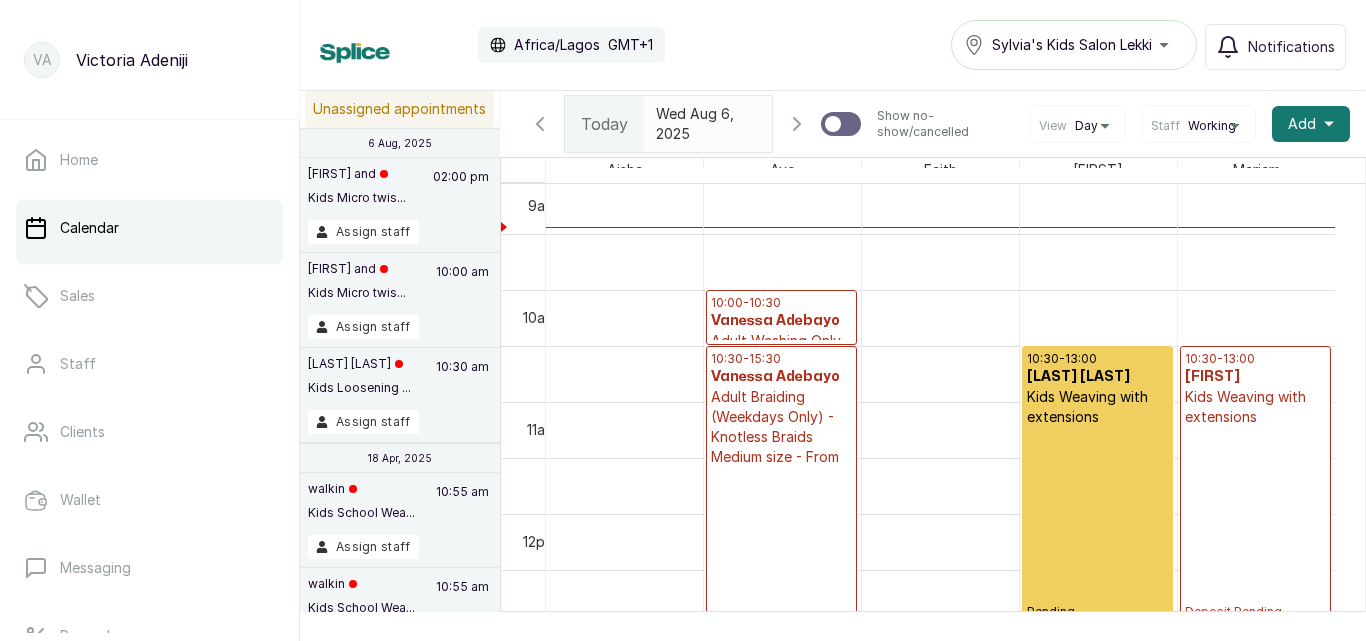 scroll, scrollTop: 1031, scrollLeft: 0, axis: vertical 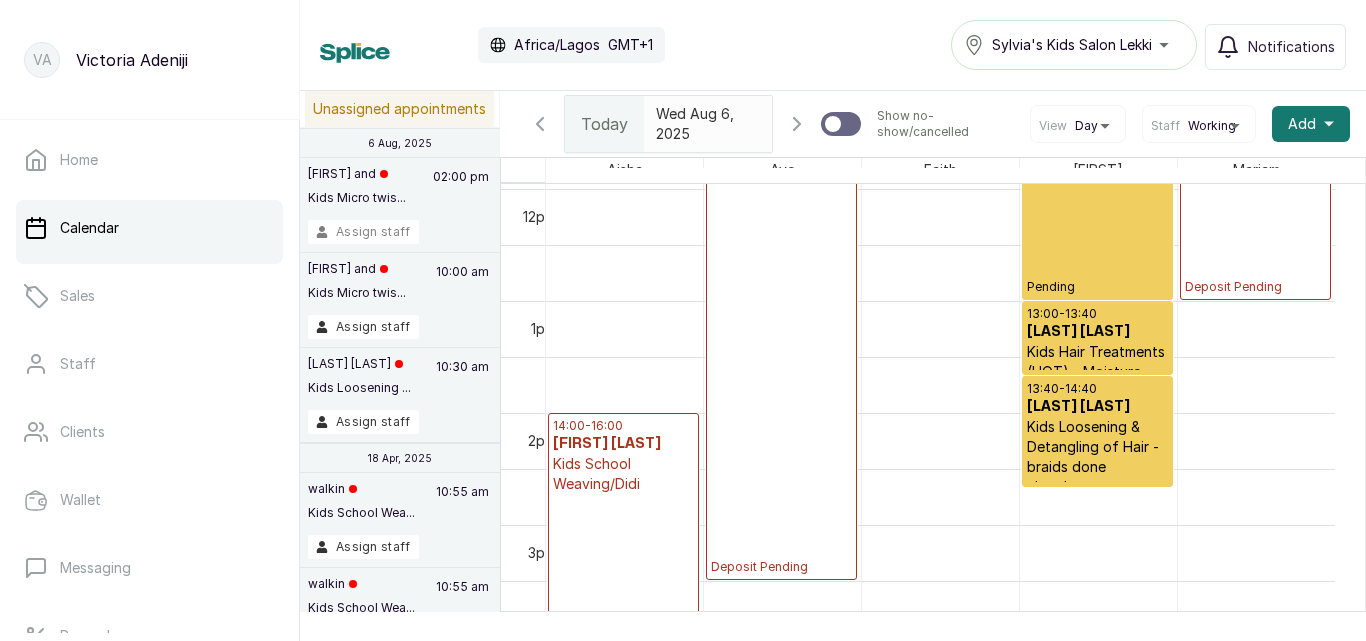click on "Assign staff" at bounding box center [363, 232] 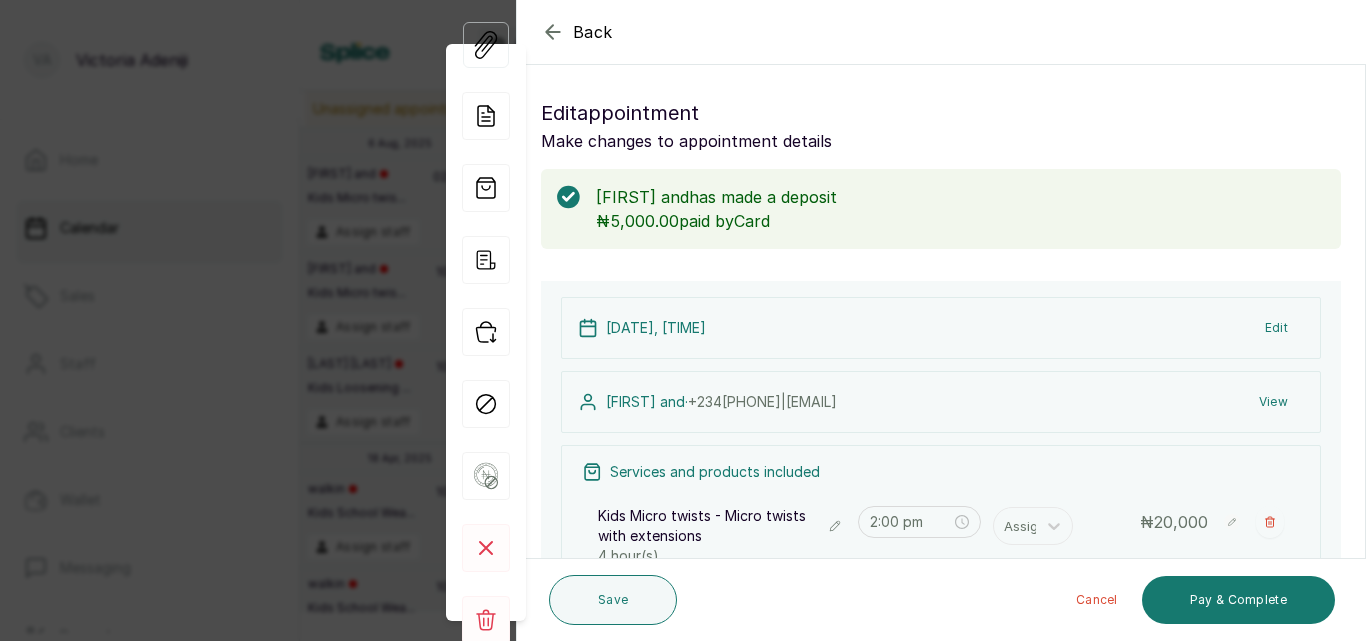 click 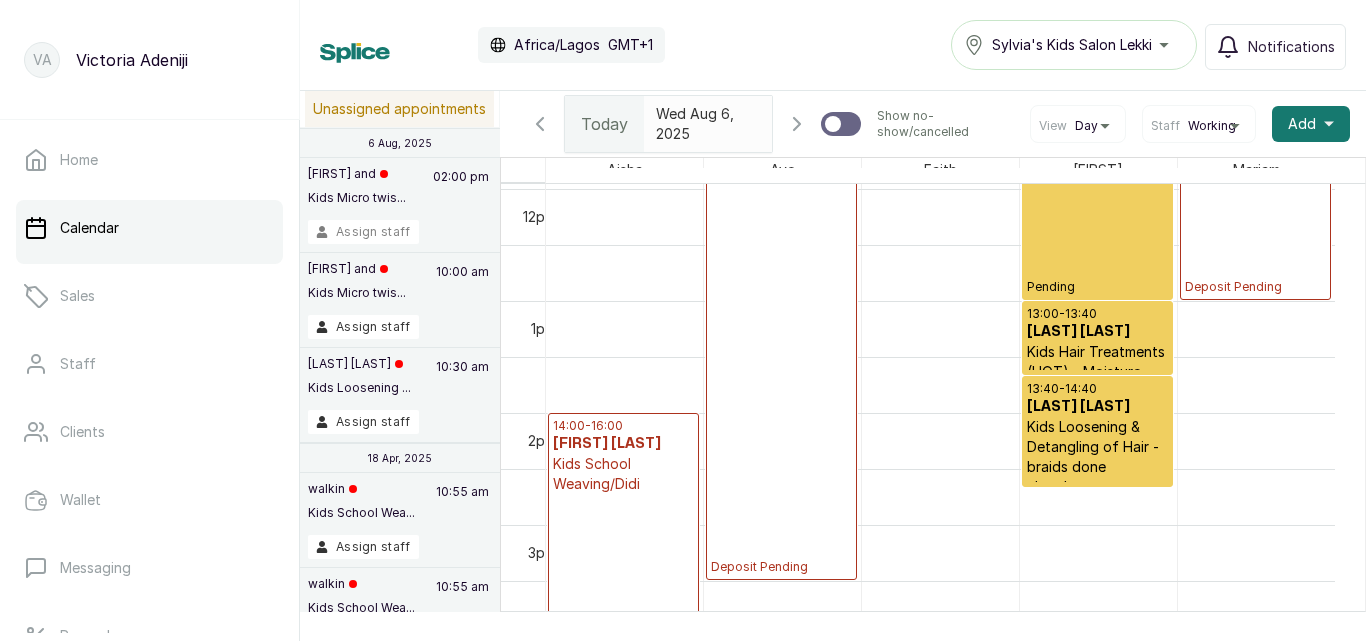 click on "Assign staff" at bounding box center [363, 232] 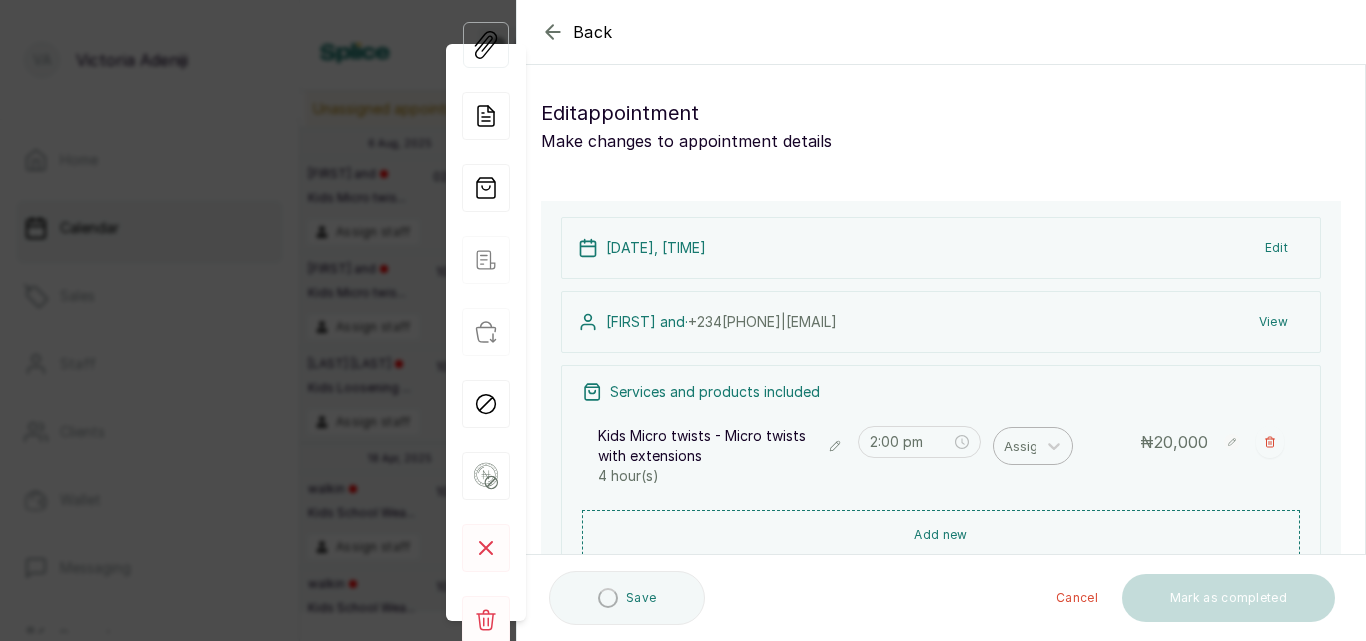 click on "Services and products included Kids Micro twists  - Micro twists with extensions   4 hour(s) 2:00 pm Assign ₦ 20,000 Add new" at bounding box center [941, 471] 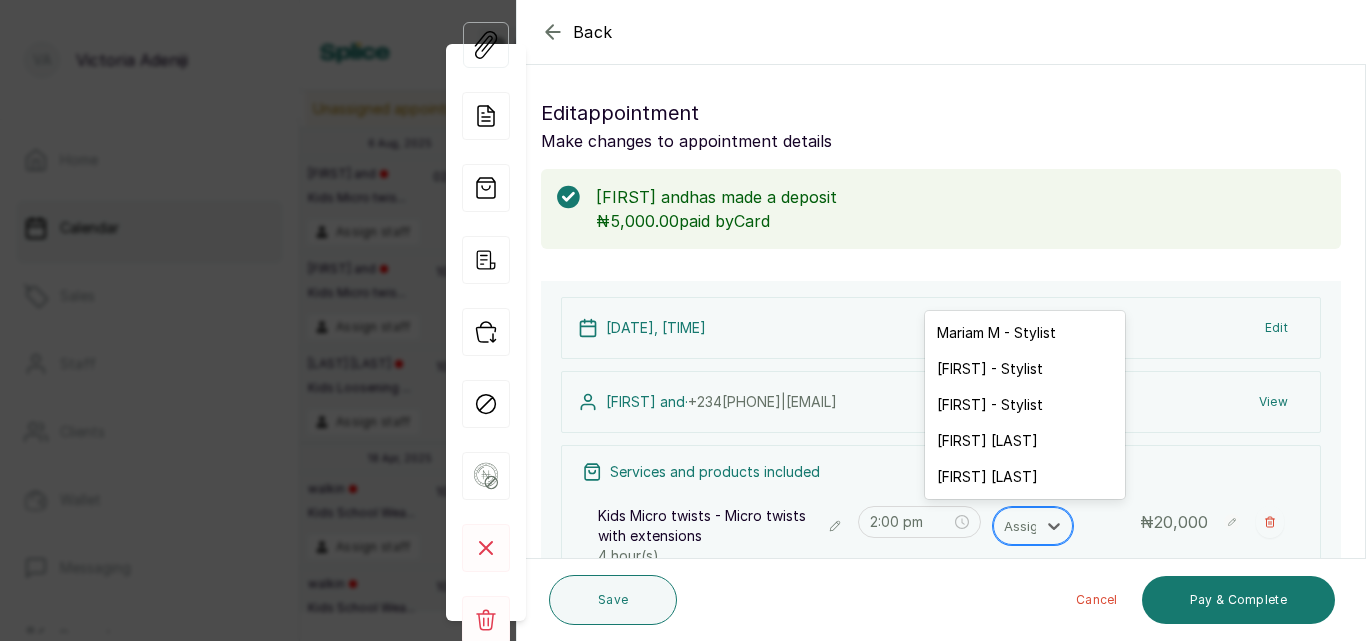 click at bounding box center (1025, 526) 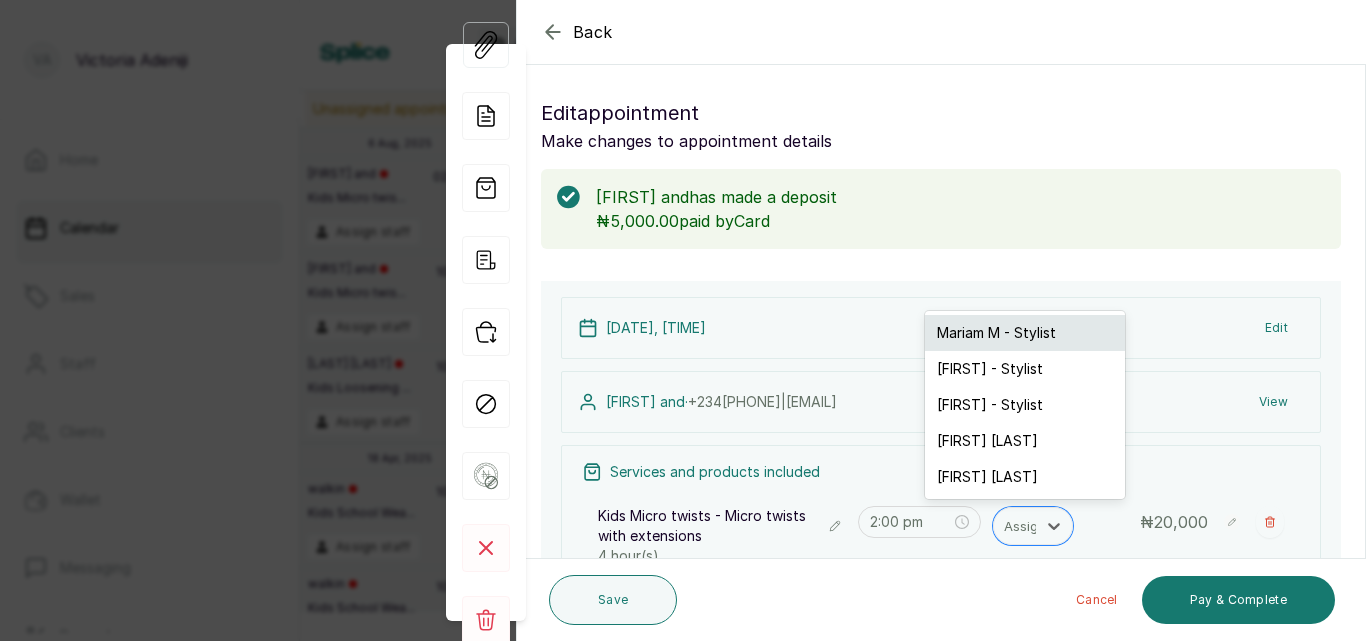 click on "Mariam M - Stylist" at bounding box center [1025, 333] 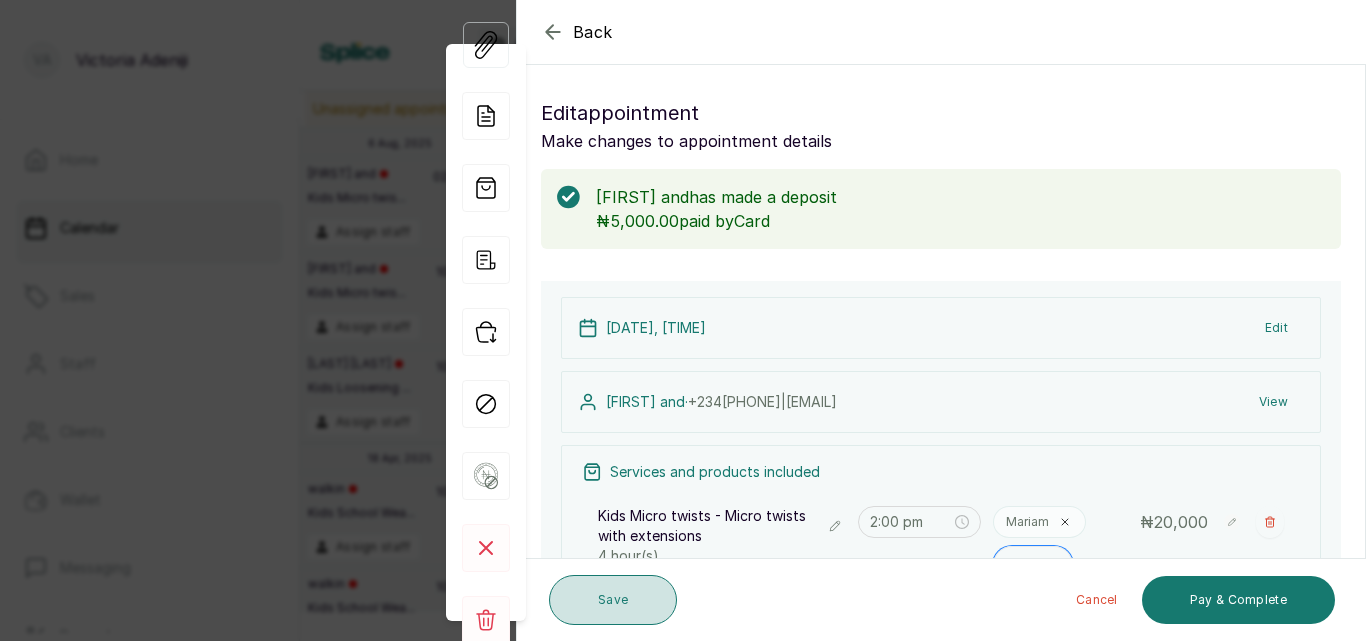 click on "Save" at bounding box center (613, 600) 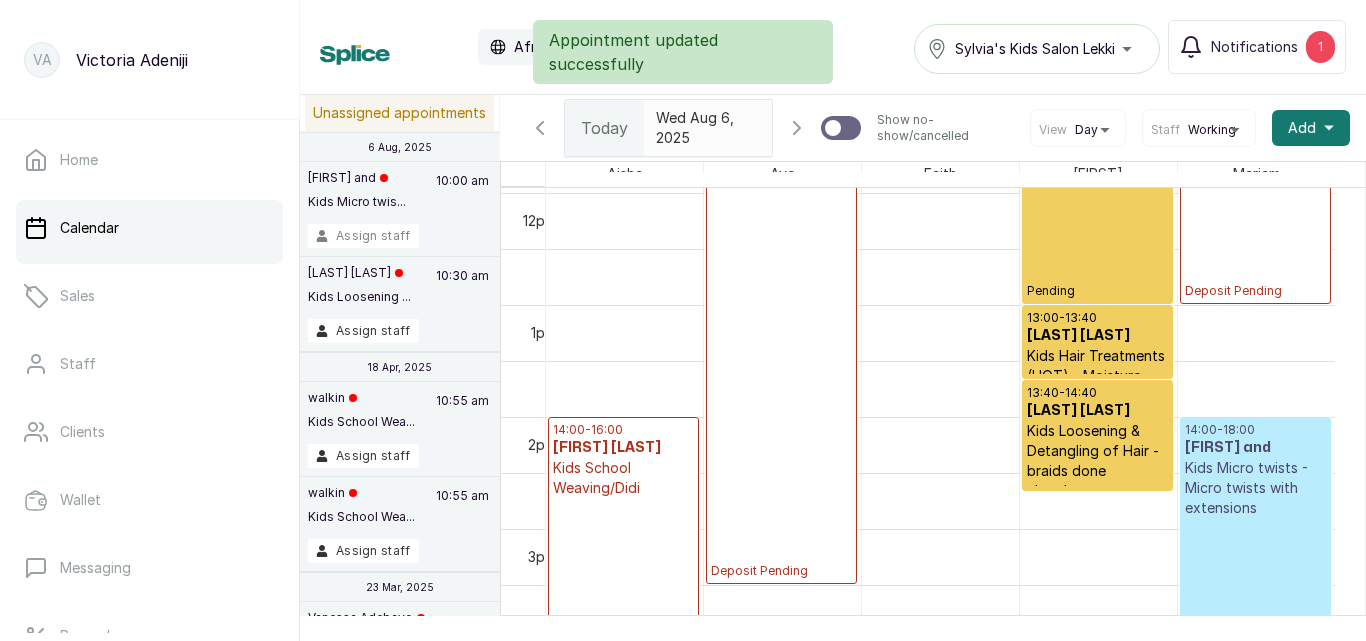 click on "Assign staff" at bounding box center [363, 236] 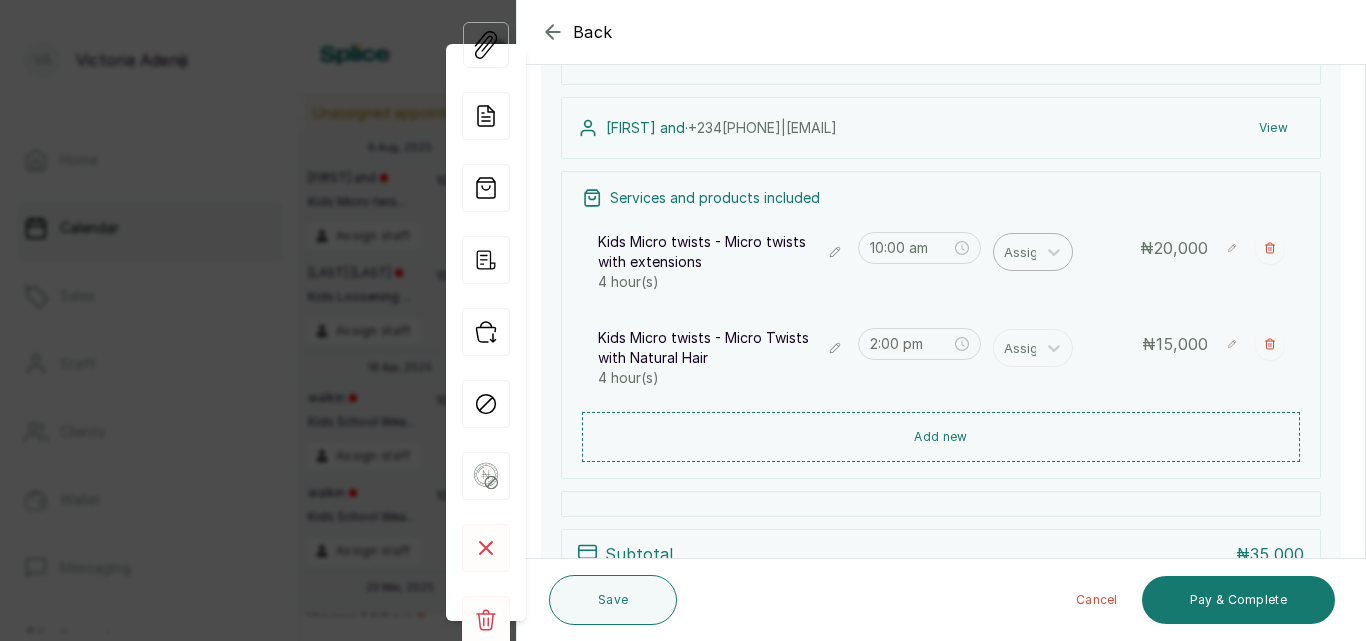 click at bounding box center [1025, 252] 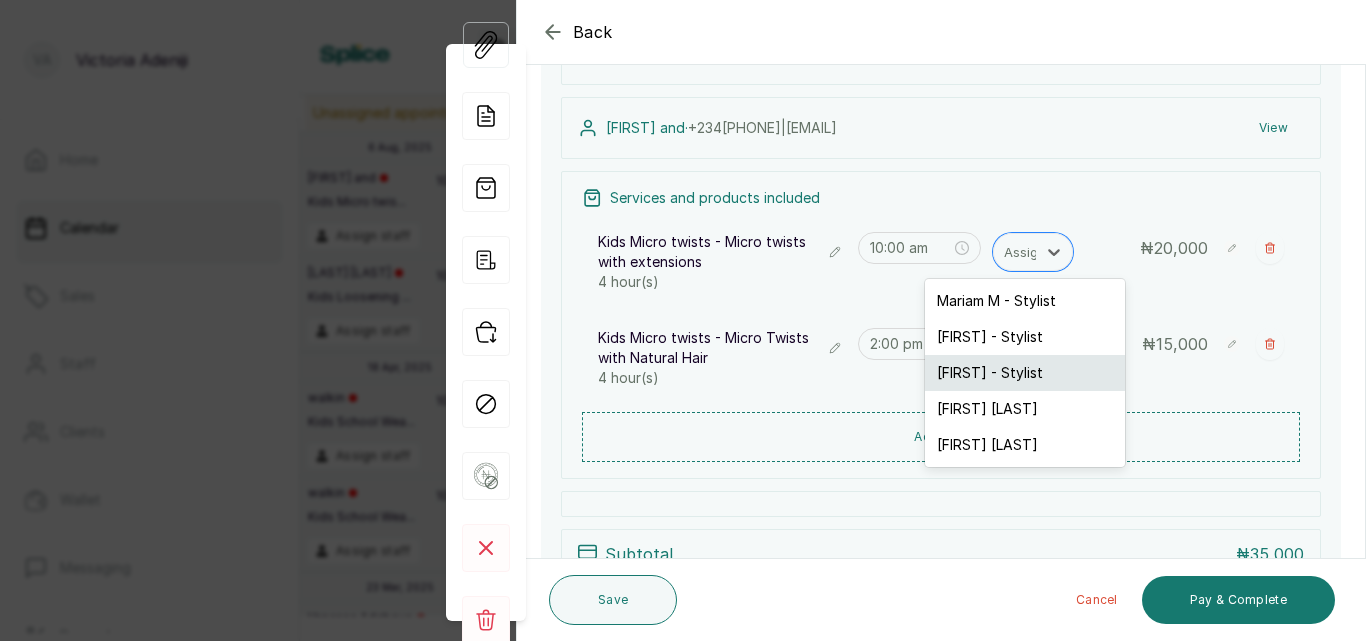 click on "[FIRST] - Stylist" at bounding box center [1025, 373] 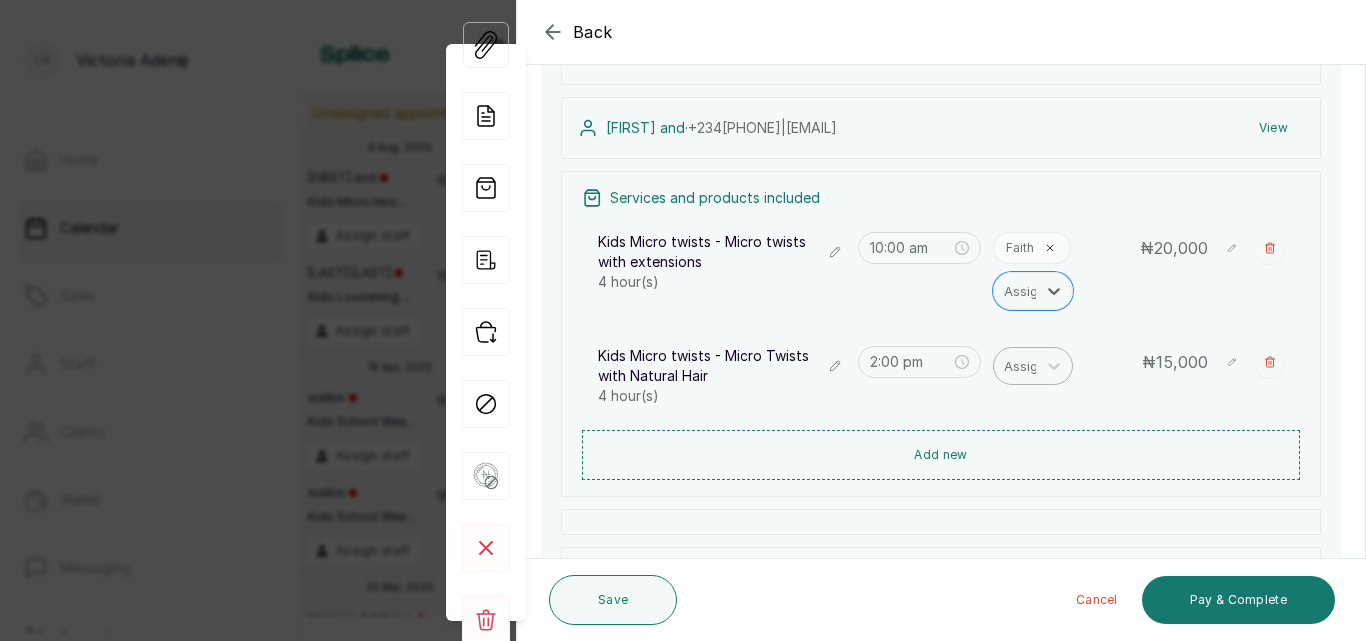 click at bounding box center [1025, 366] 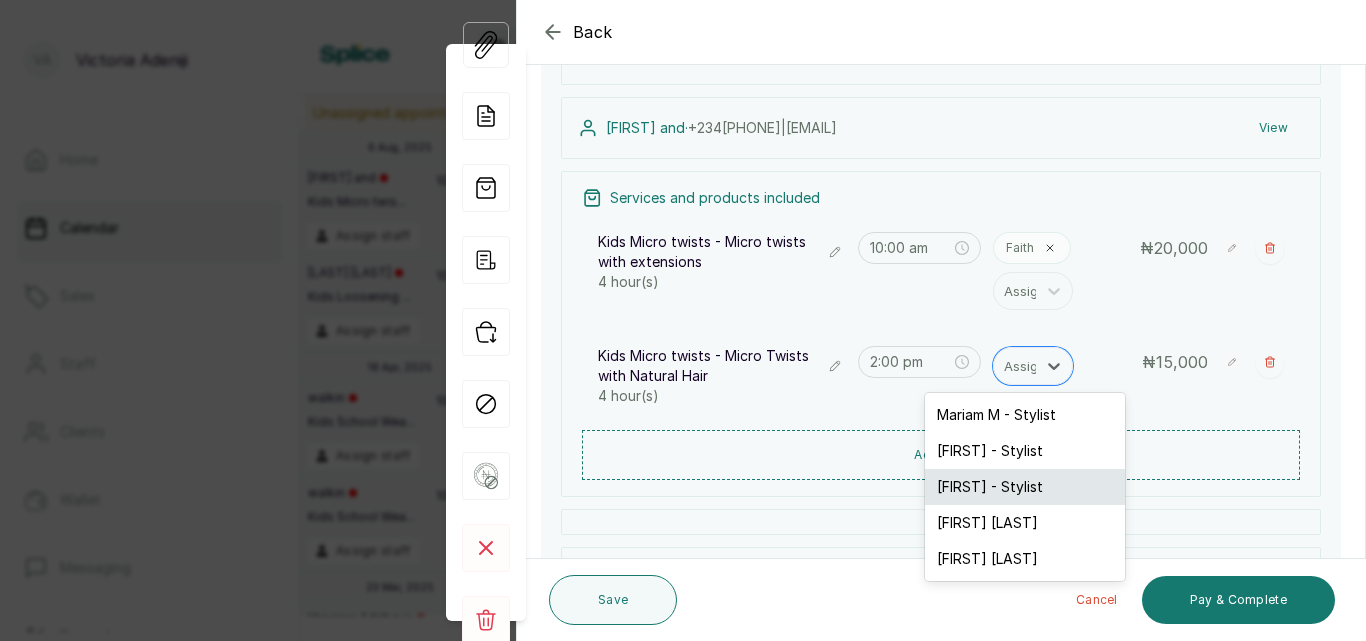 click on "[FIRST] - Stylist" at bounding box center [1025, 487] 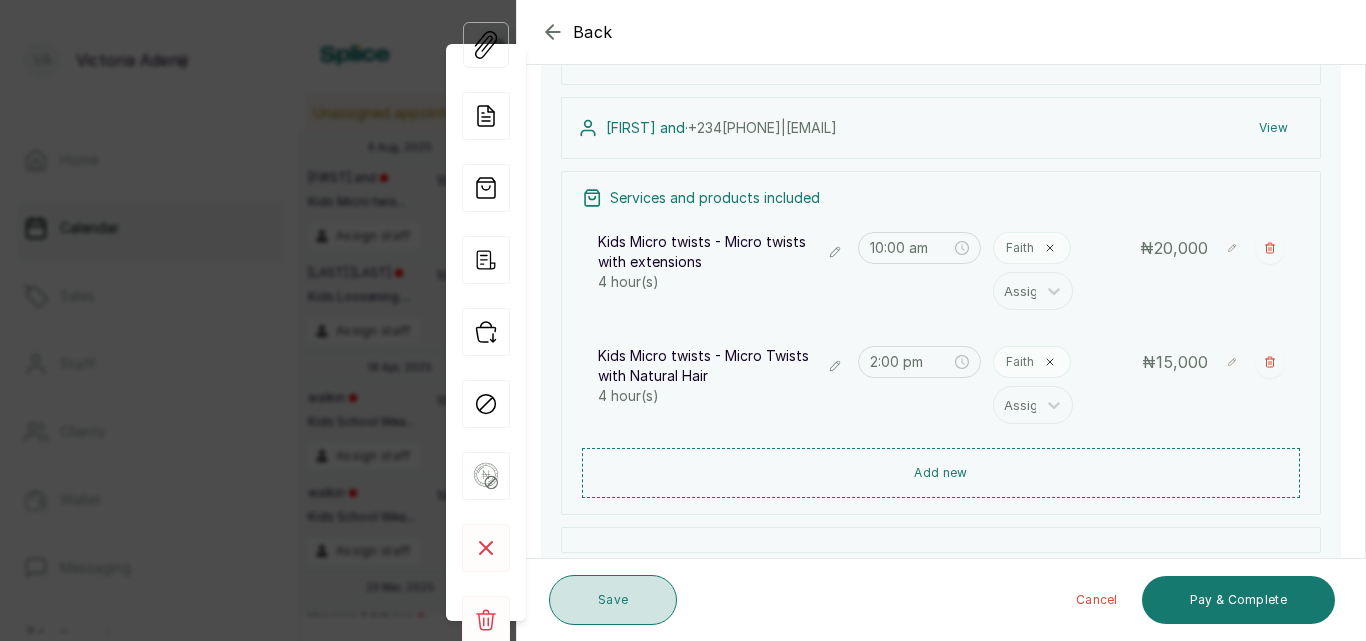click on "Save" at bounding box center [613, 600] 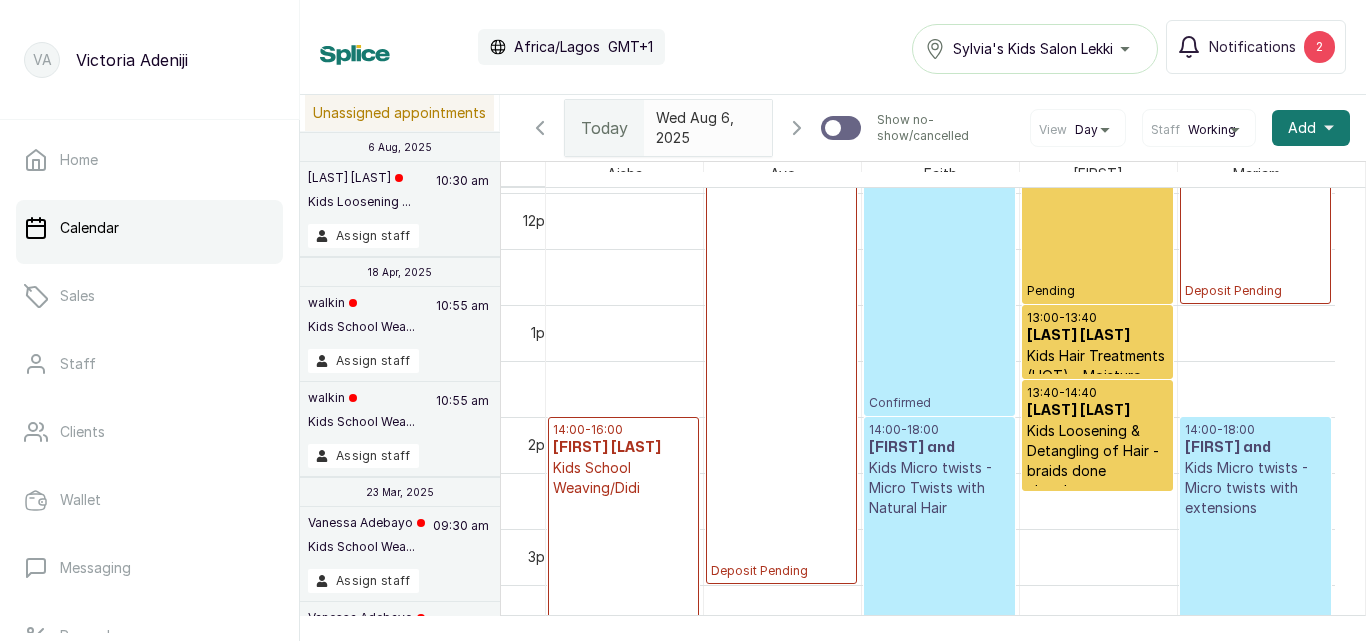 scroll, scrollTop: 1518, scrollLeft: 0, axis: vertical 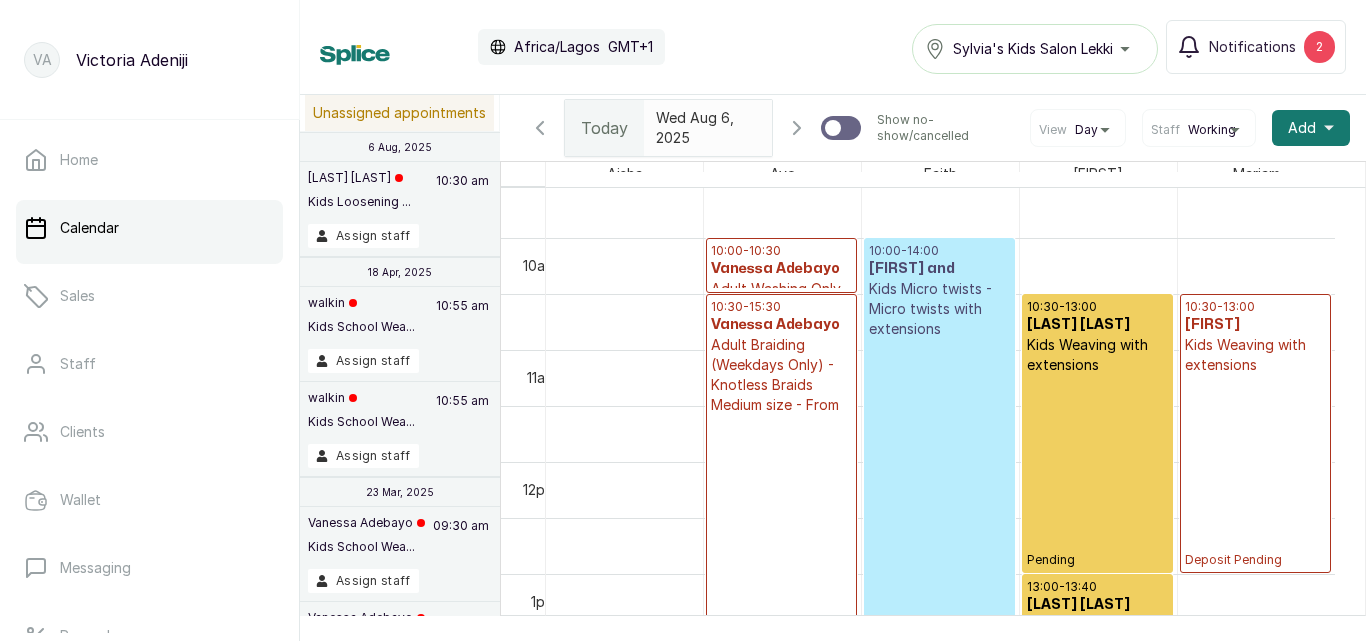 click on "[LAST] [LAST]   Kids Loosening ... [TIME]" at bounding box center (400, 197) 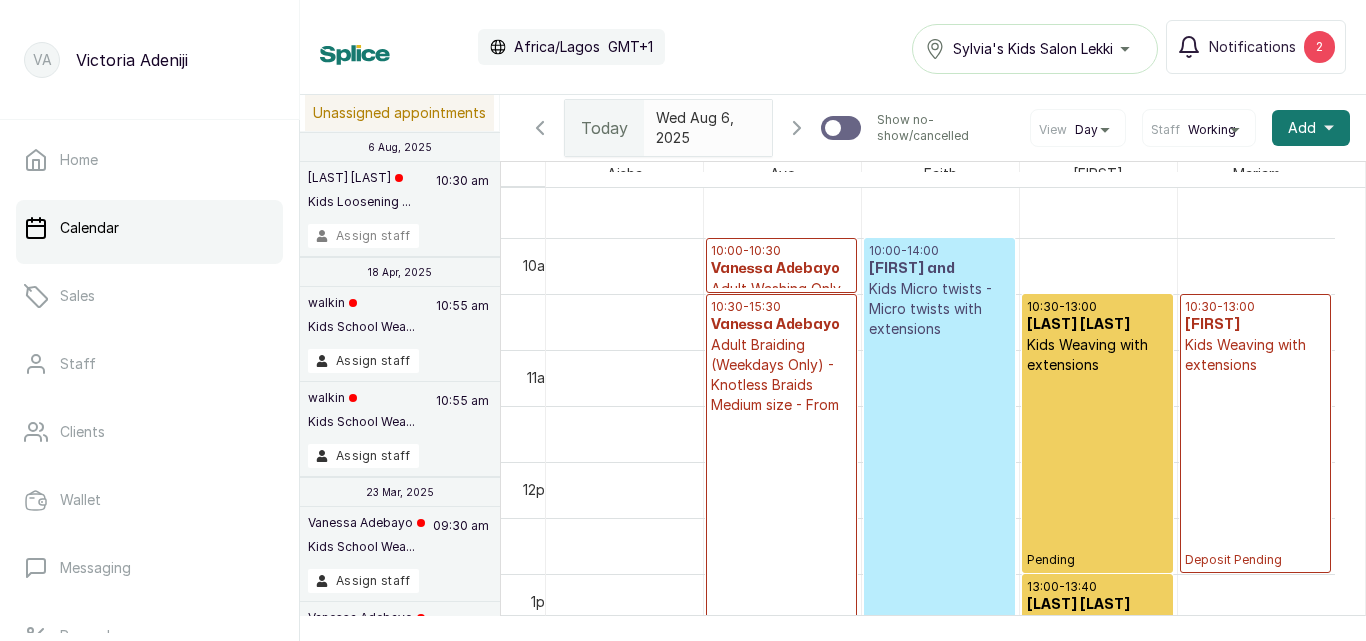 click on "Assign staff" at bounding box center [363, 236] 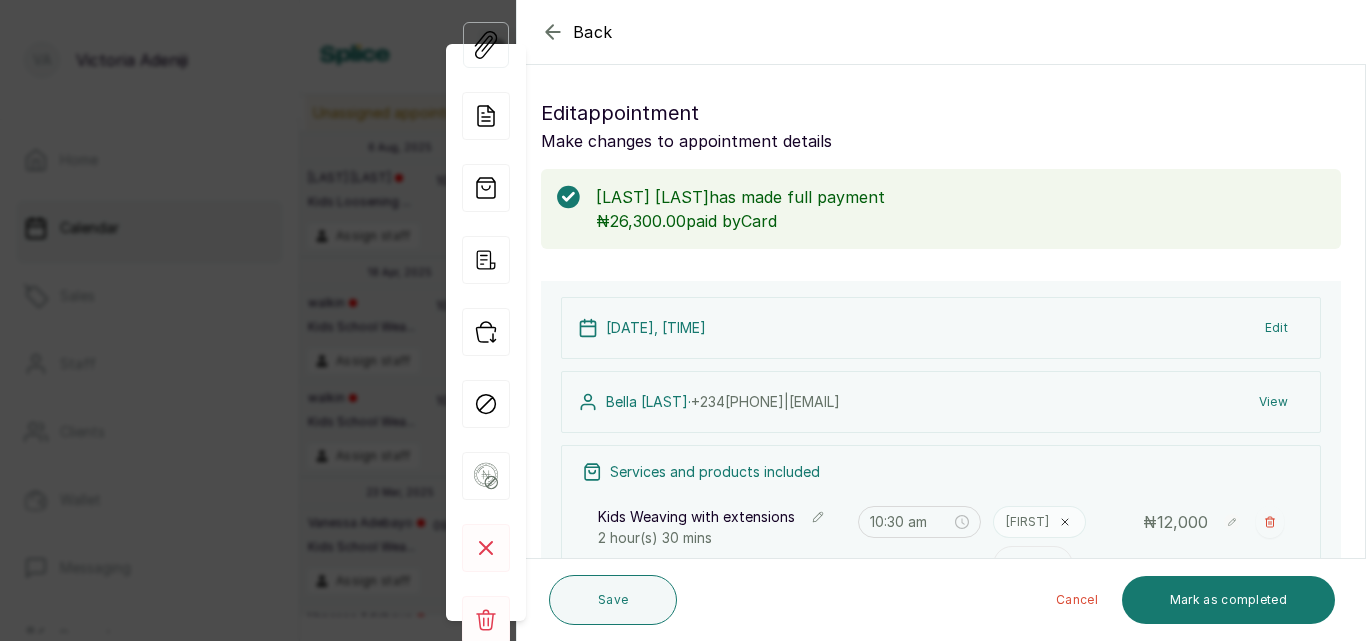 click 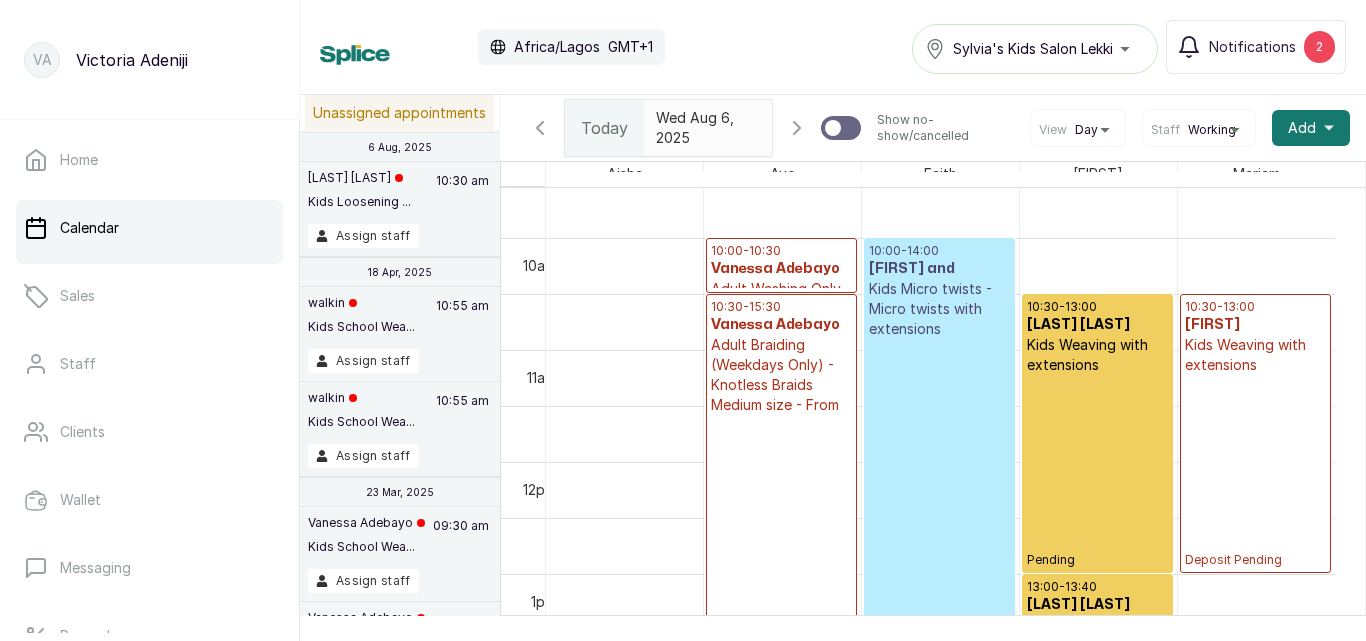 click 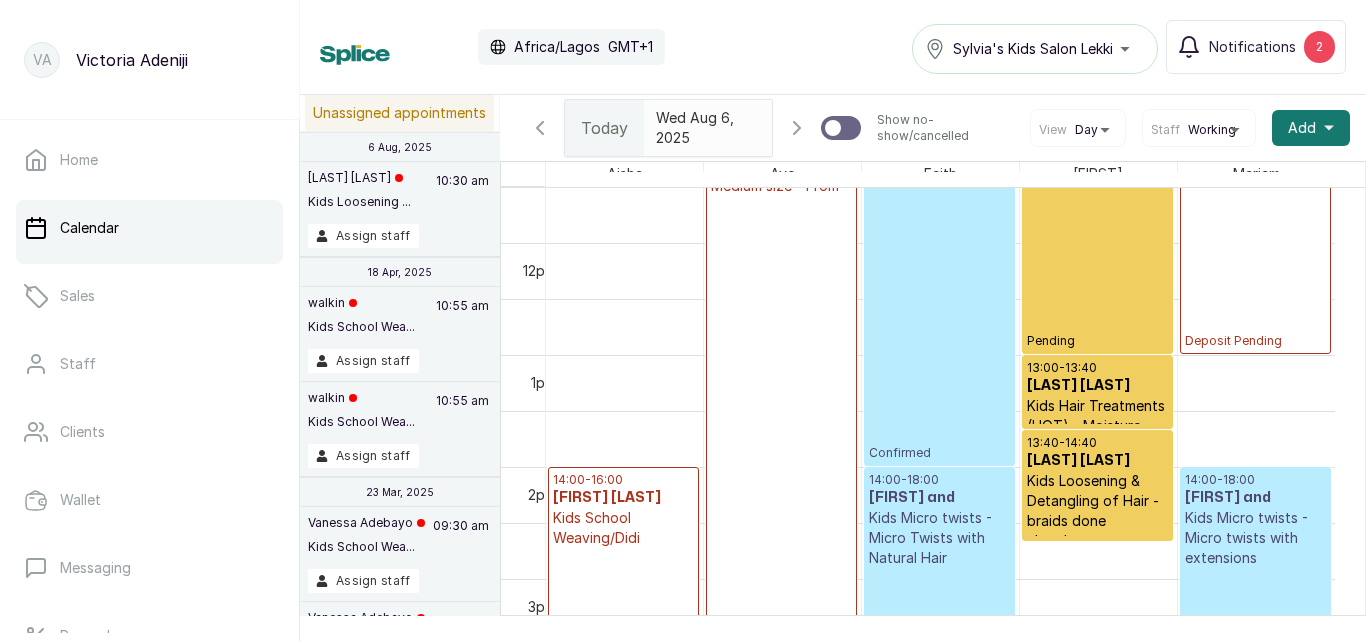 click 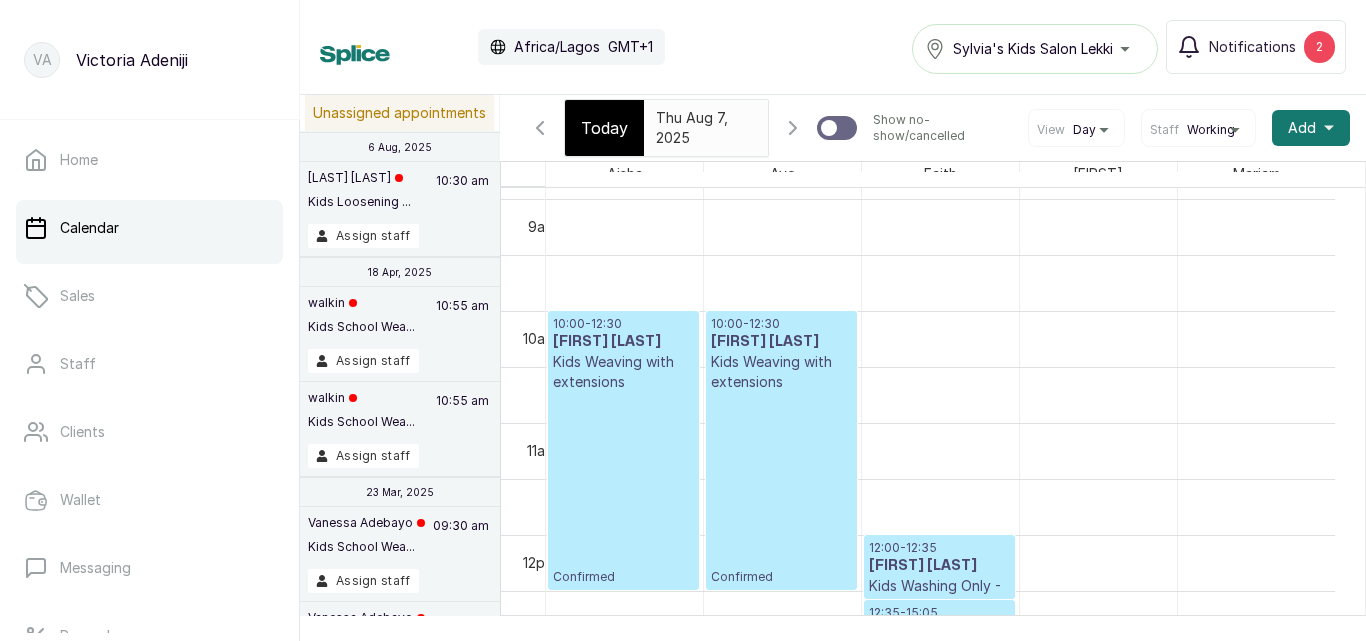 click on "Today" at bounding box center [604, 128] 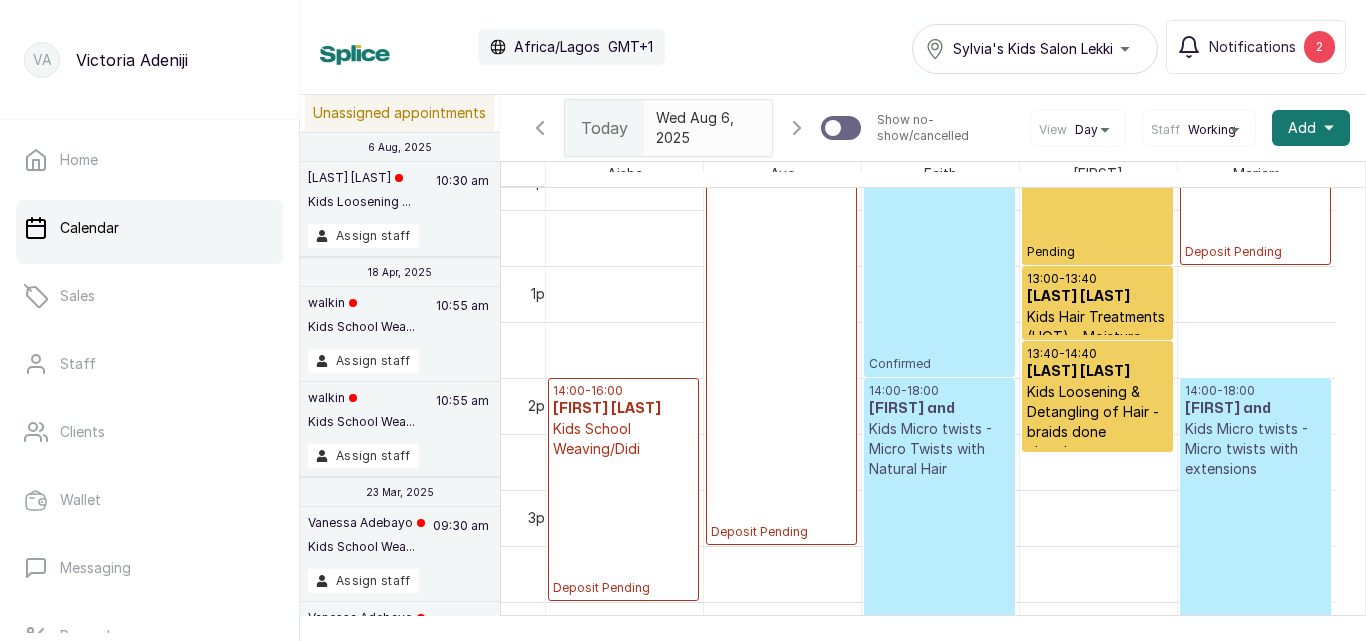 click on "Kids Micro twists  - Micro Twists with Natural Hair" at bounding box center [939, 449] 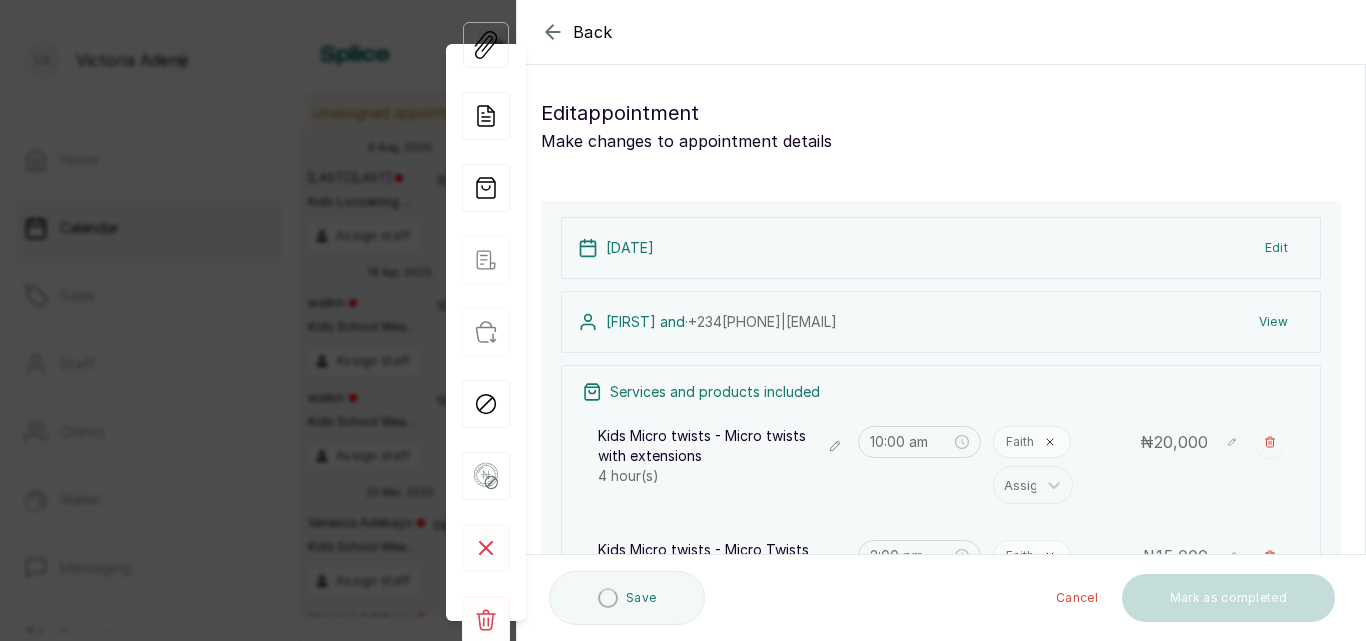 type on "10:00 am" 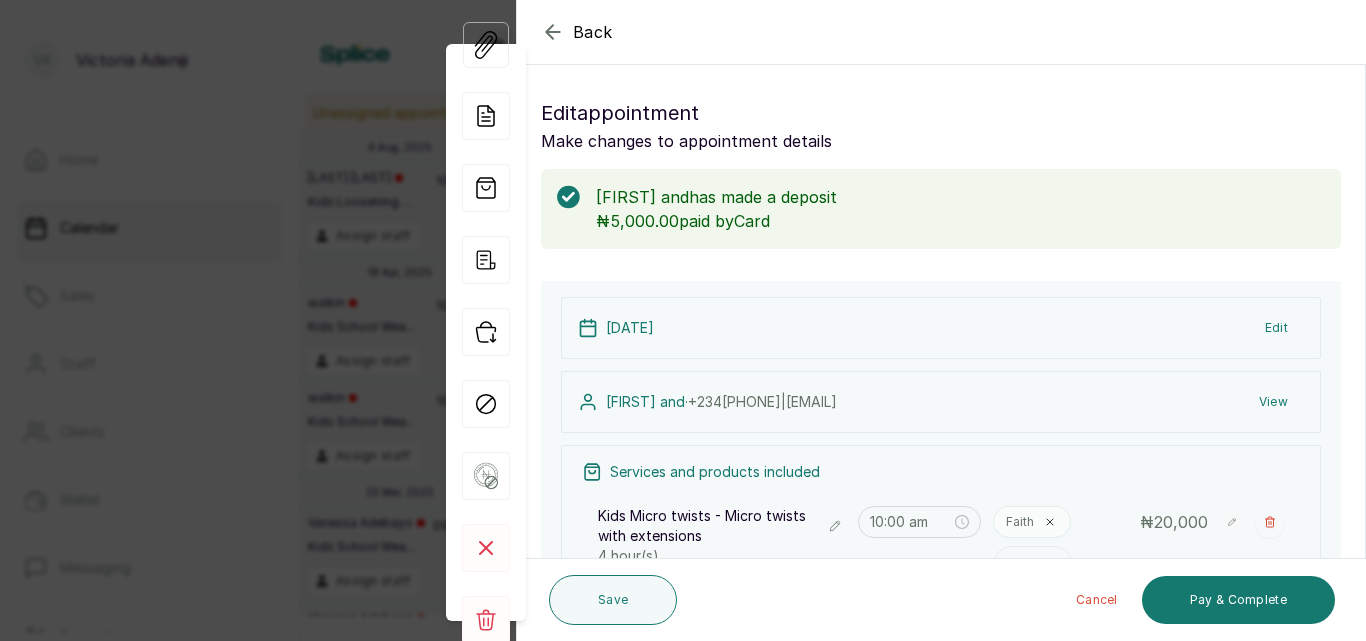 click 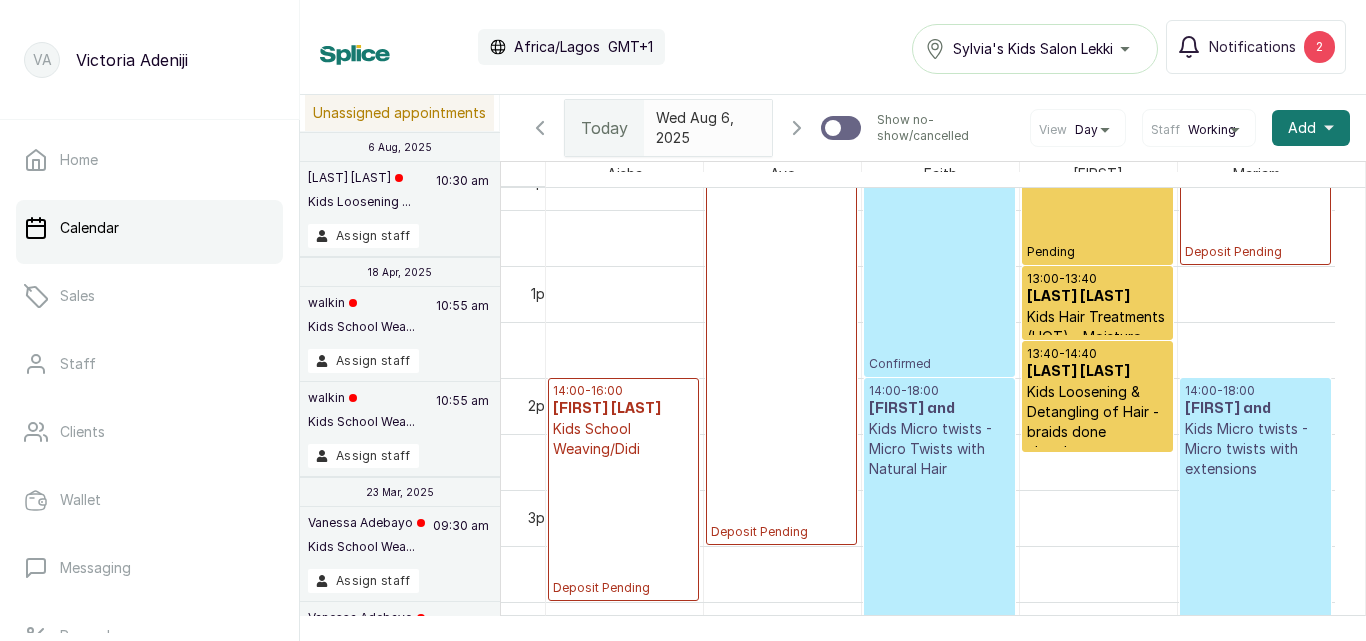 click on "Kids Micro twists  - Micro Twists with Natural Hair" at bounding box center (939, 449) 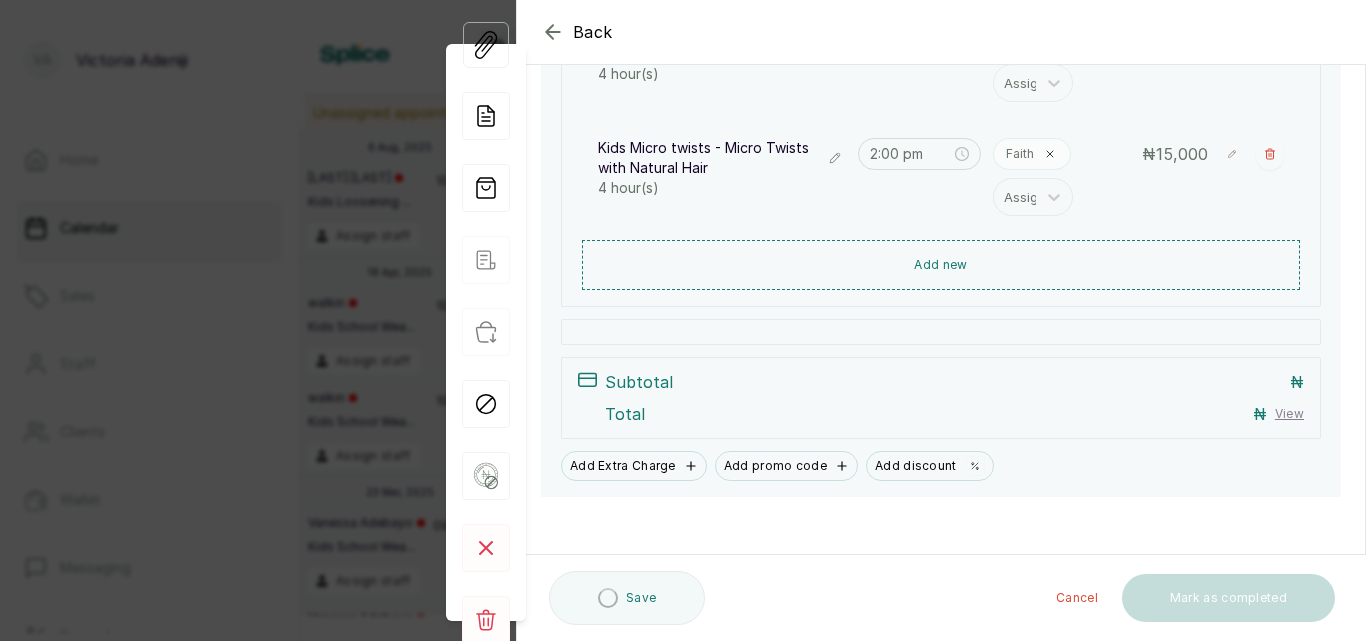 scroll, scrollTop: 0, scrollLeft: 0, axis: both 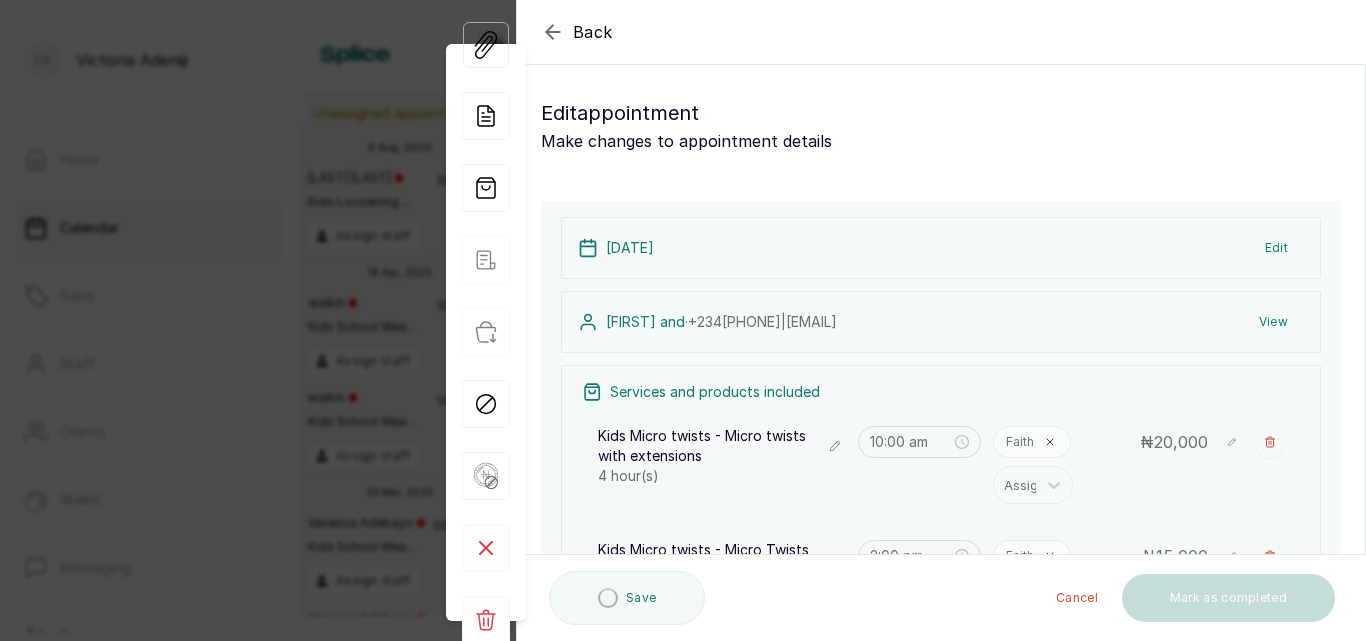 click 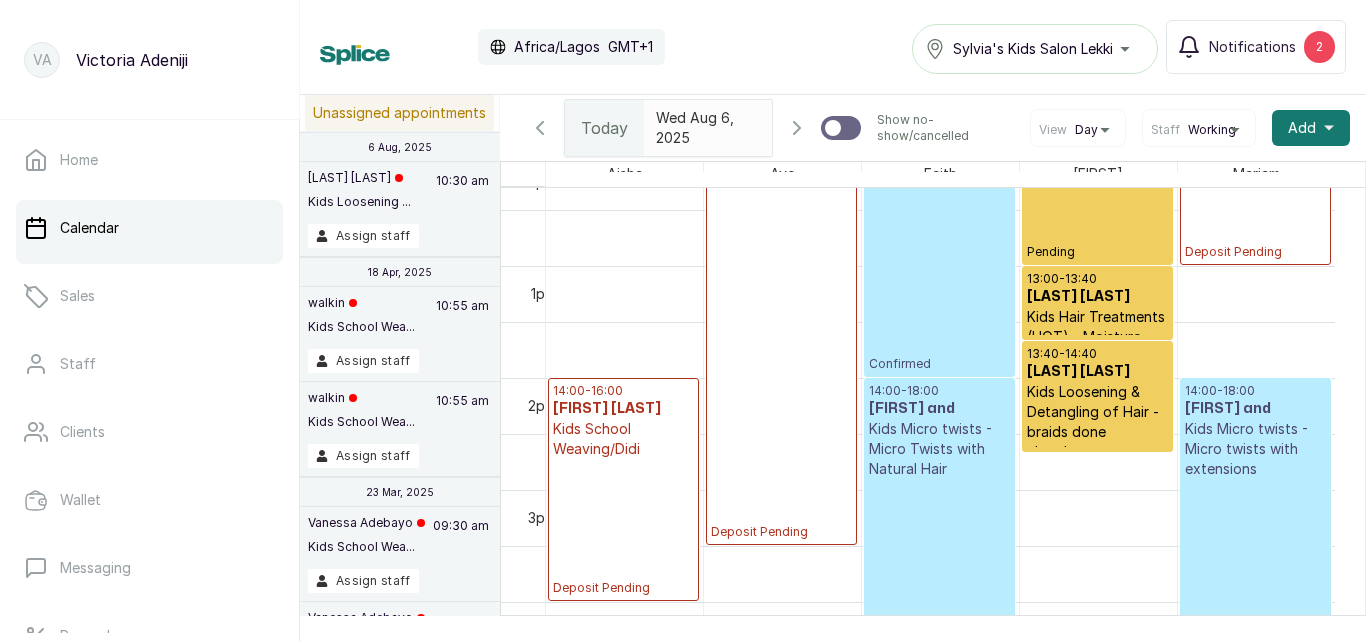 click on "Kids Micro twists  - Micro Twists with Natural Hair" at bounding box center (939, 449) 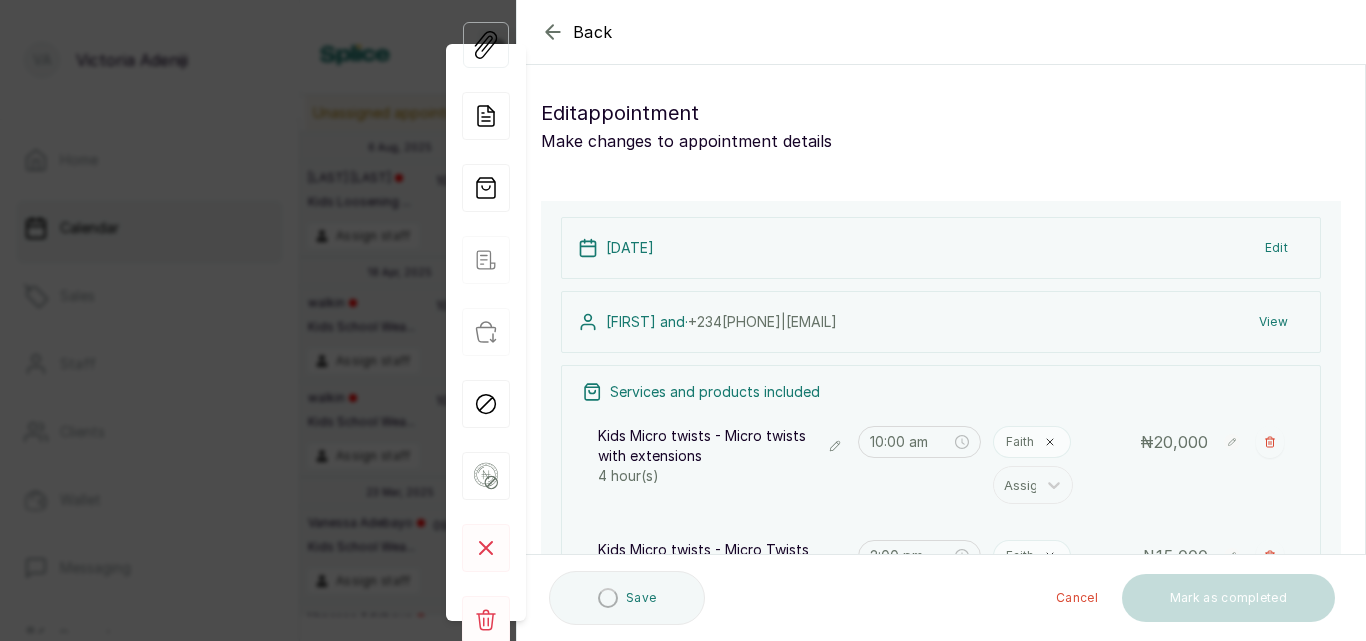 click 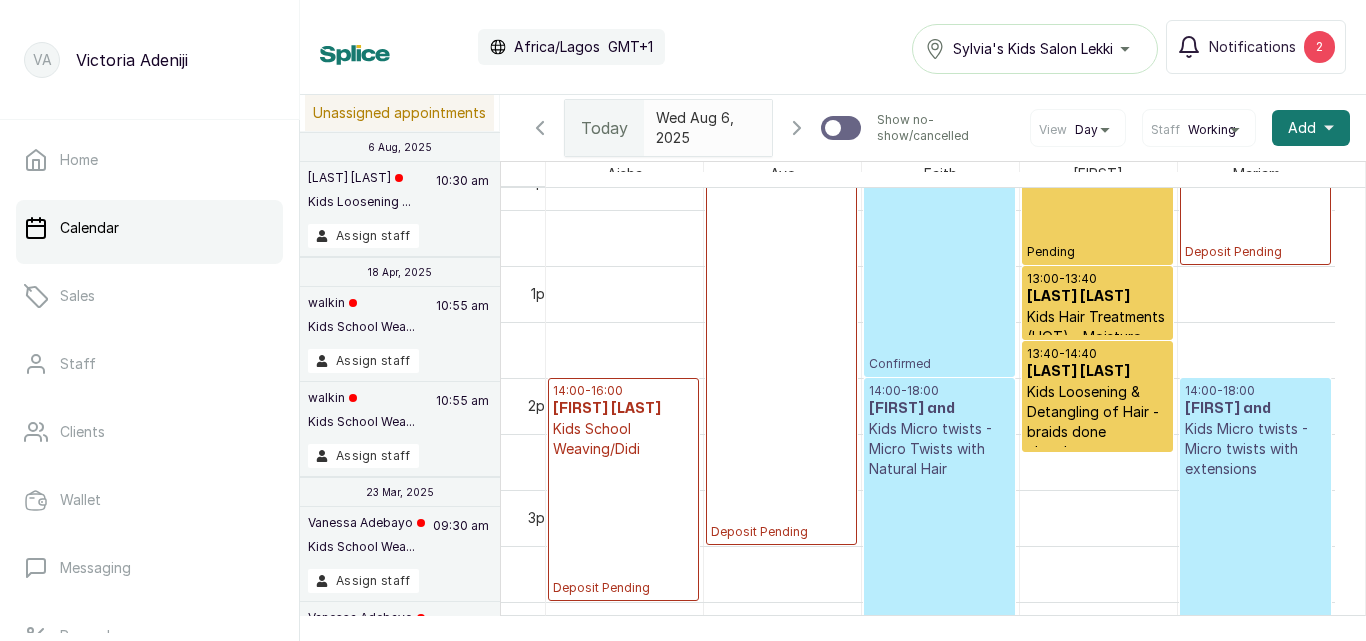 scroll, scrollTop: 1362, scrollLeft: 0, axis: vertical 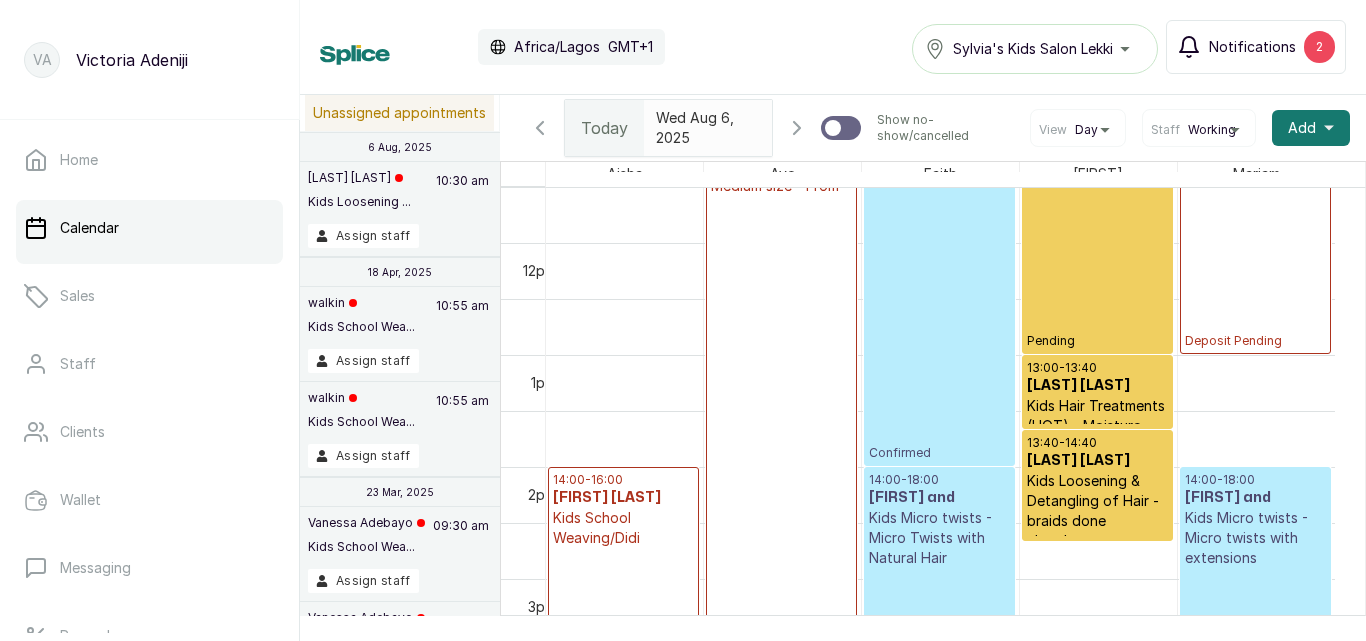click on "2" at bounding box center (1319, 47) 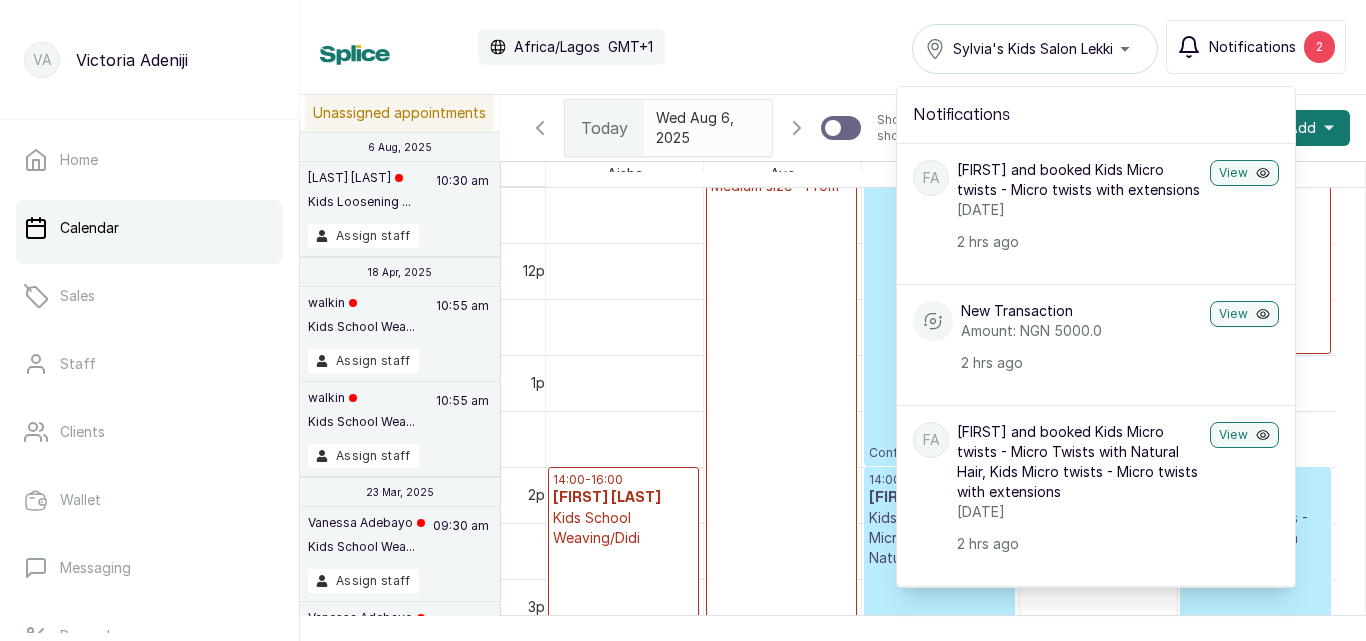 click on "Calendar Africa/Lagos GMT+1 [NAME]'s Kids Salon Lekki Notifications 2 Notifications Fa [FIRST] and booked Kids Micro twists  - Micro twists with extensions Wednesday, 06 August 2025, 14:00 2 hrs ago View   New Transaction Amount: NGN 5000.0 2 hrs ago View   Fa [FIRST] and booked Kids Micro twists  - Micro Twists with Natural Hair, Kids Micro twists  - Micro twists with extensions Wednesday, 06 August 2025, 10:00 2 hrs ago View   New Transaction Amount: NGN 5000.0 2 hrs ago View   LA [FIRST] [LAST] booked Kids Loosening & Detangling of Hair - weaving done at our SKS Salon, Kids School Weaving/Didi - Half Up Half Down (Twists/Braids at the bottom), Kids Washing Only  - Professional products Thursday, 07 August 2025, 12:00 20 hrs ago View   New Transaction Amount: NGN 5000.0 20 hrs ago View   AA [FIRST] [LAST] booked Kids Weaving with extensions Thursday, 07 August 2025, 10:00 yesterday View   New Transaction Amount: NGN 12000.0 yesterday View   EV Thursday, 14 August 2025, 10:00 yesterday" at bounding box center [833, 47] 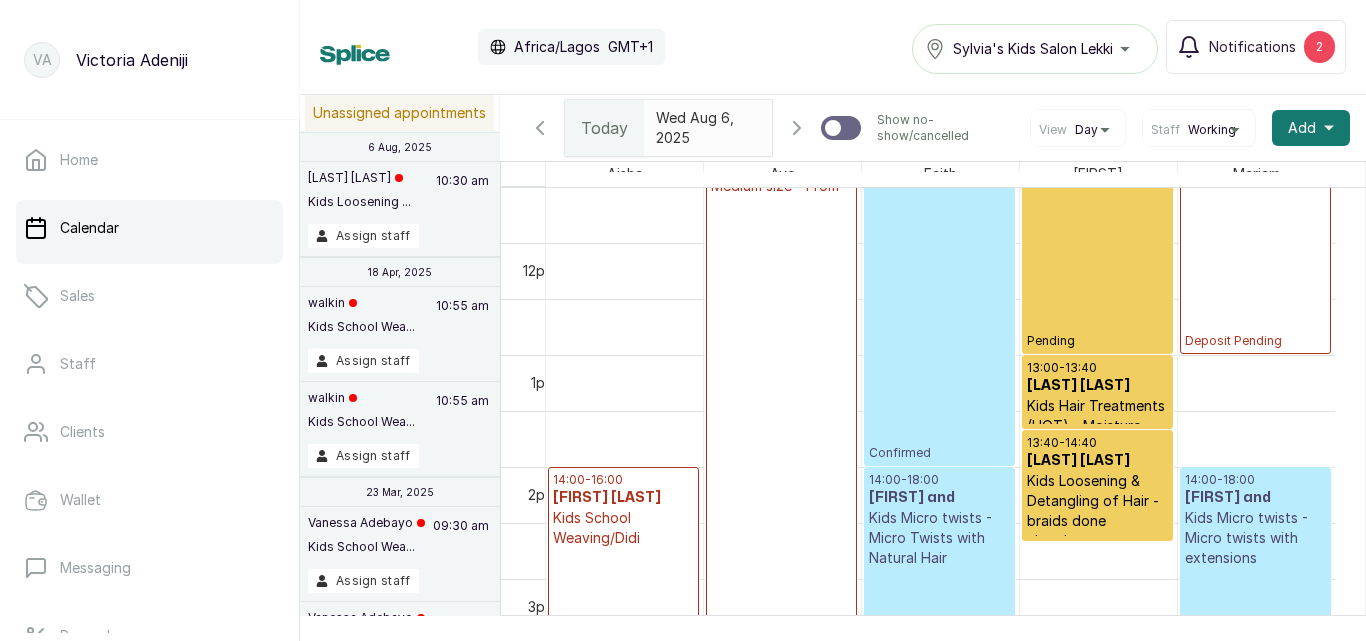 scroll, scrollTop: 986, scrollLeft: 0, axis: vertical 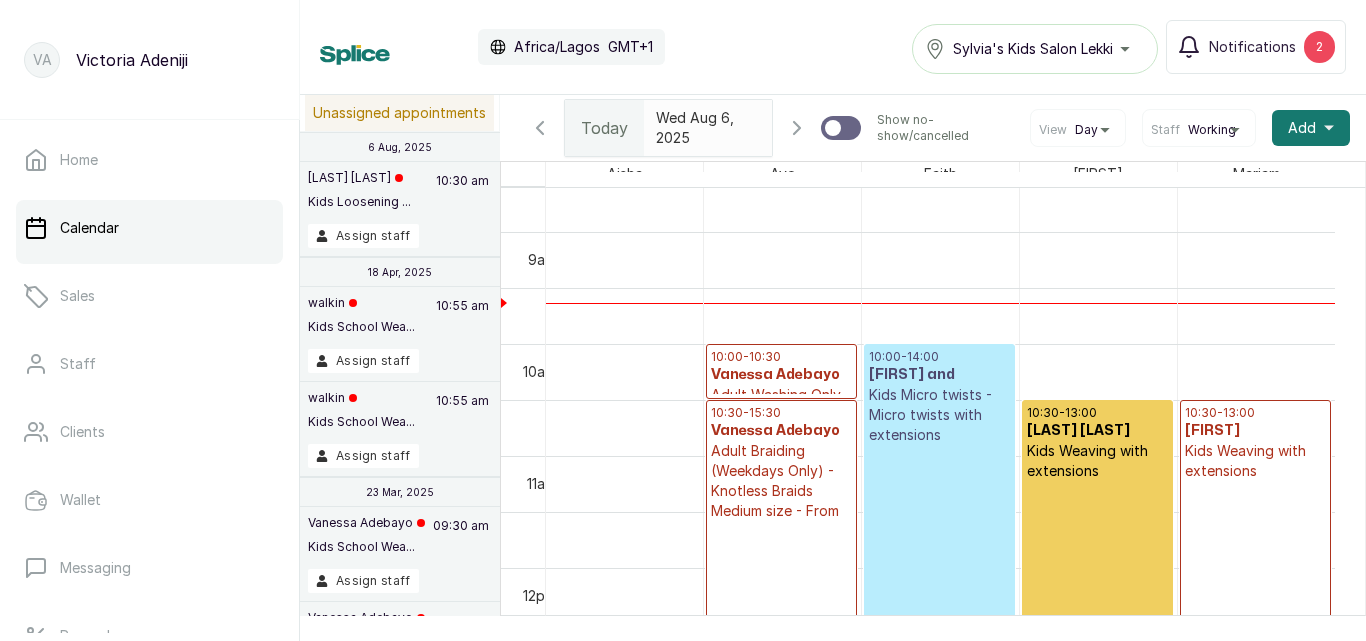 click 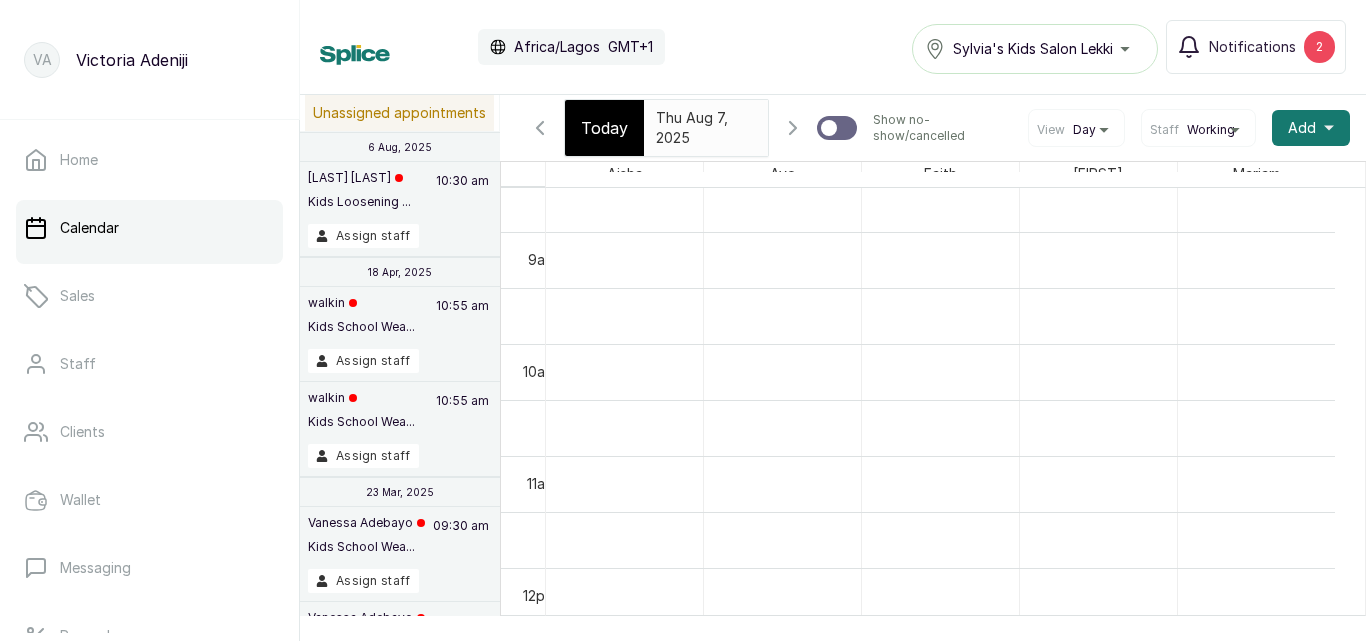 scroll, scrollTop: 673, scrollLeft: 0, axis: vertical 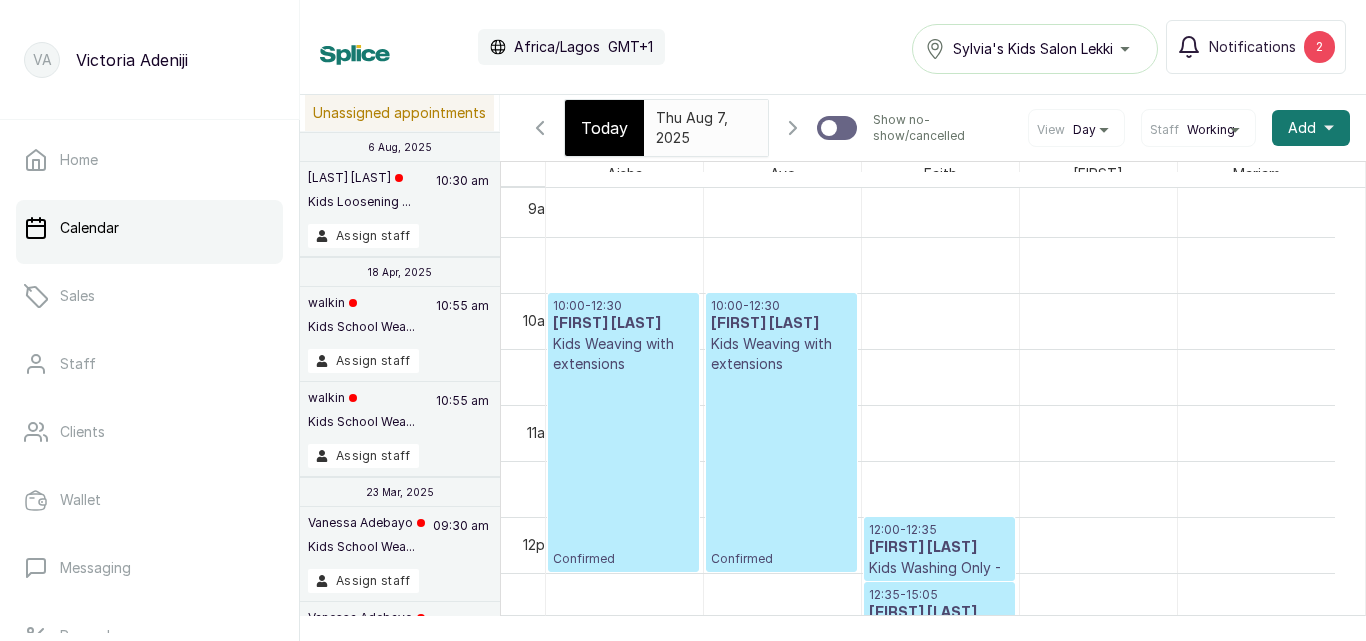 click on "Thu Aug 7, 2025" at bounding box center [706, 128] 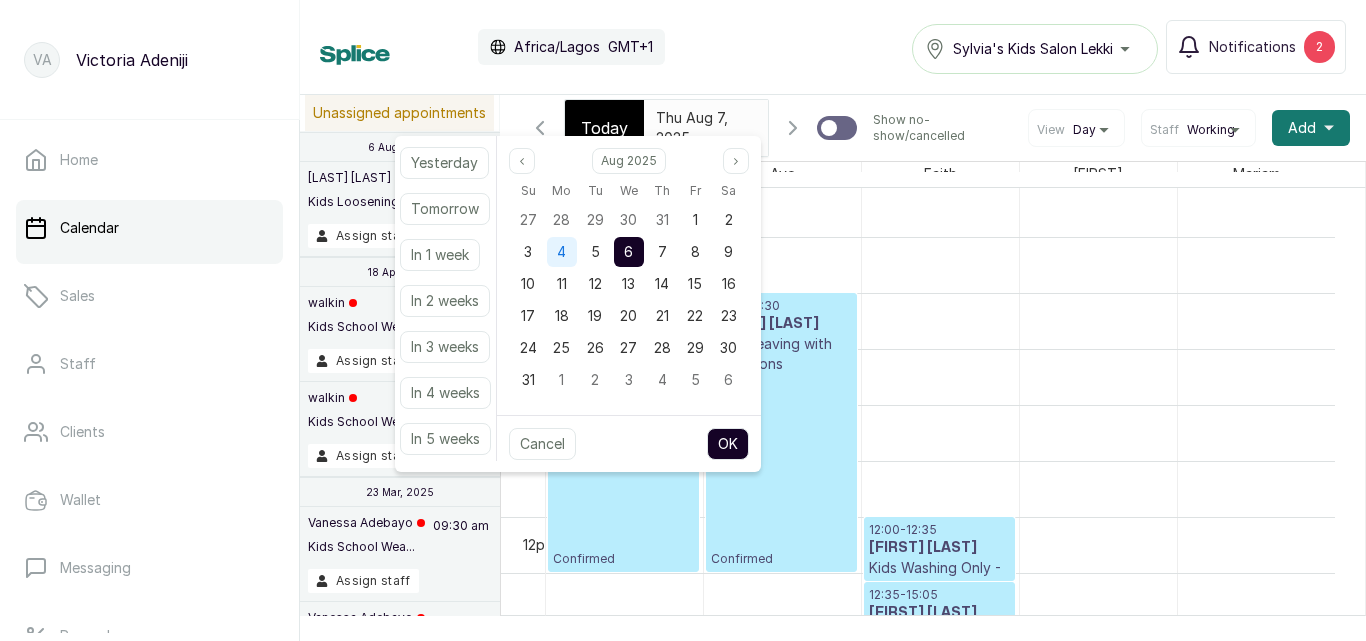 type 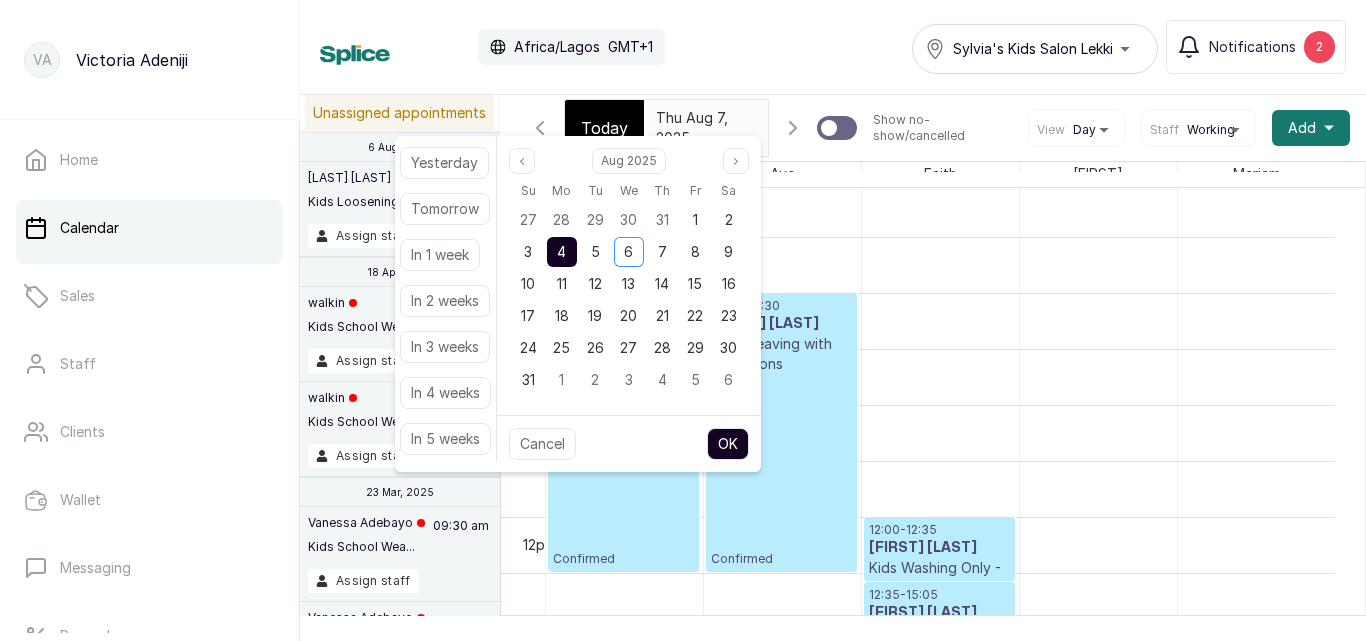 click on "OK" at bounding box center (728, 444) 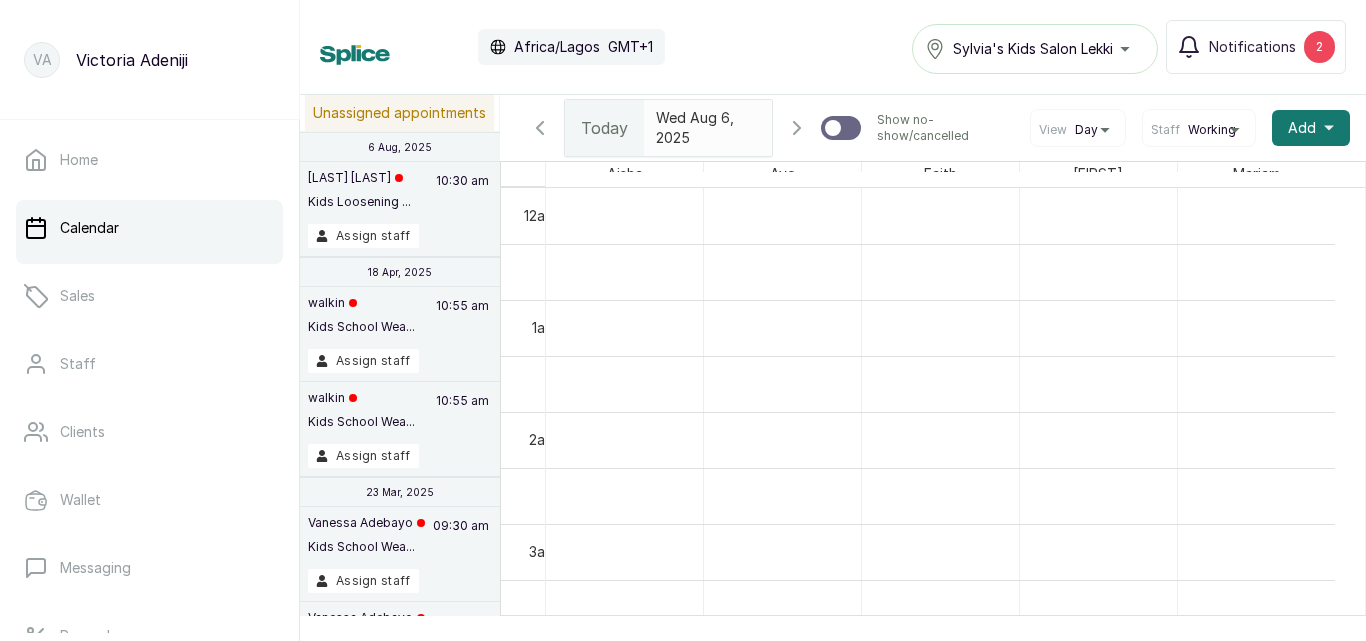 scroll, scrollTop: 673, scrollLeft: 0, axis: vertical 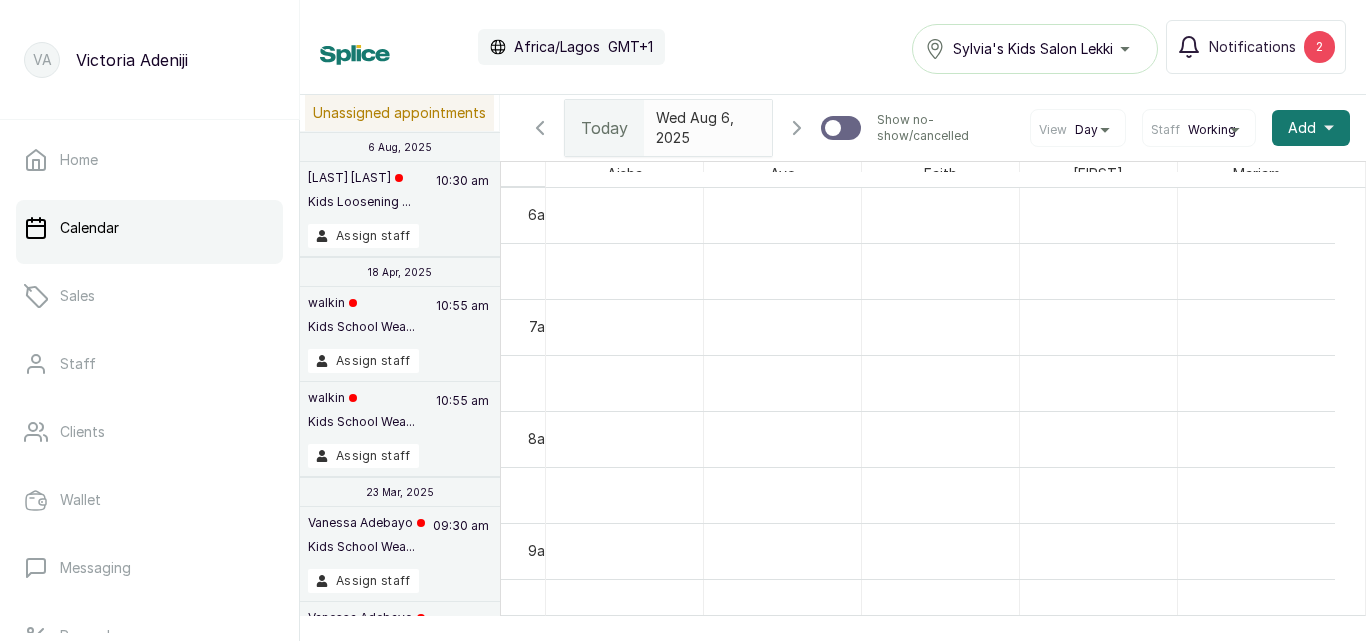 type on "yyyy-MM-dd" 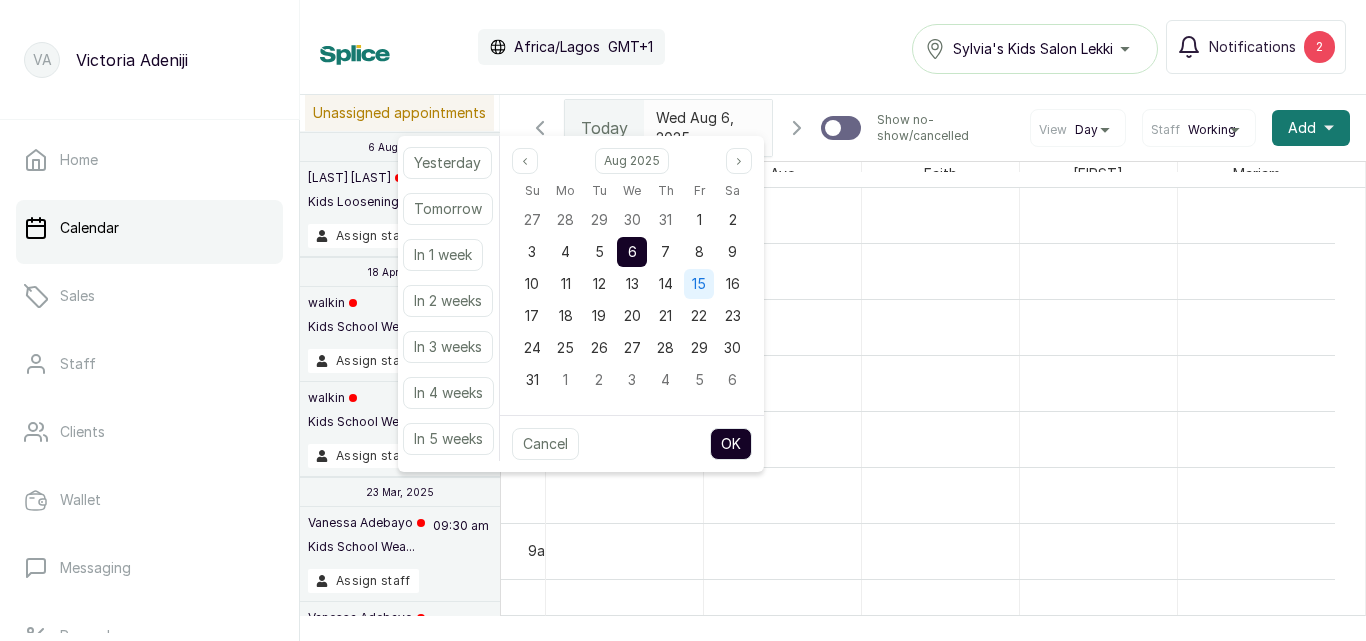 type 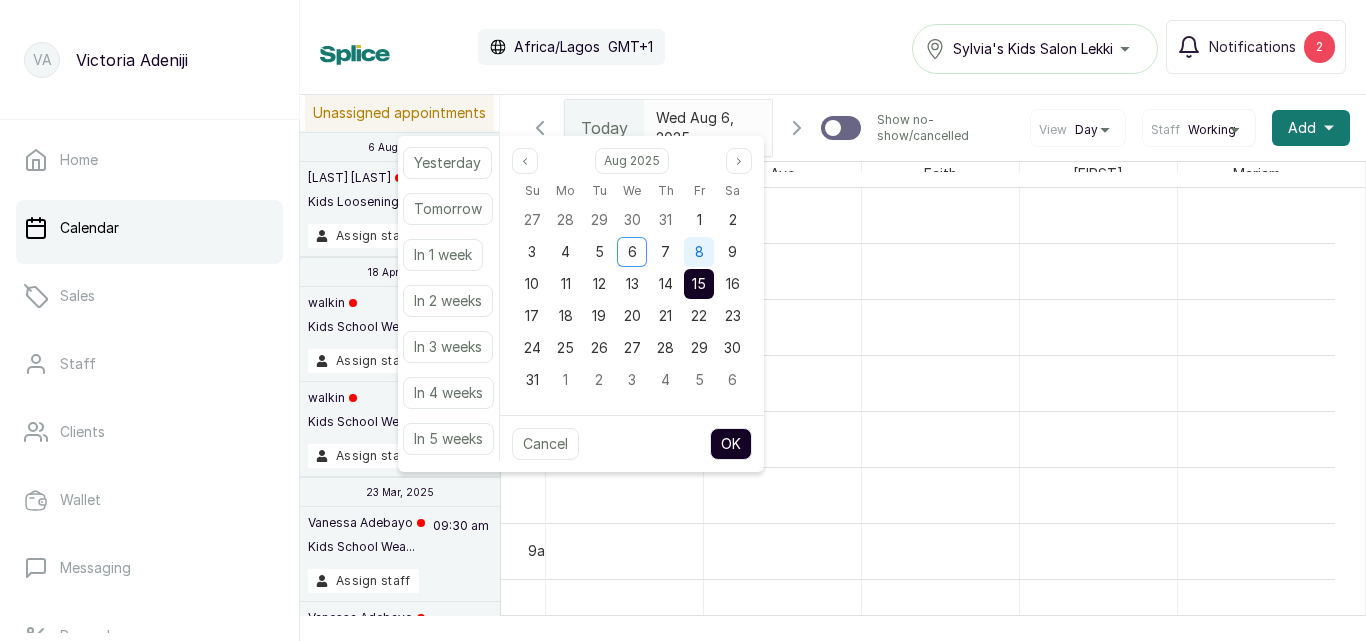 click on "8" at bounding box center (699, 251) 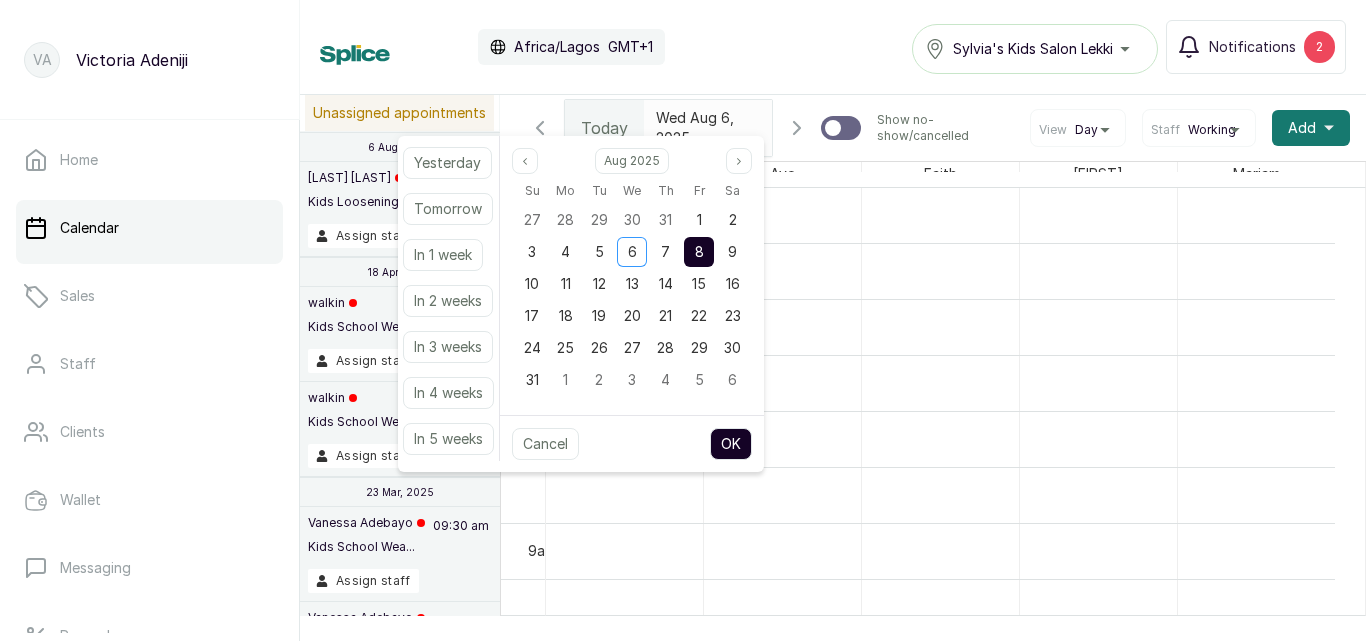 click on "OK" at bounding box center [731, 444] 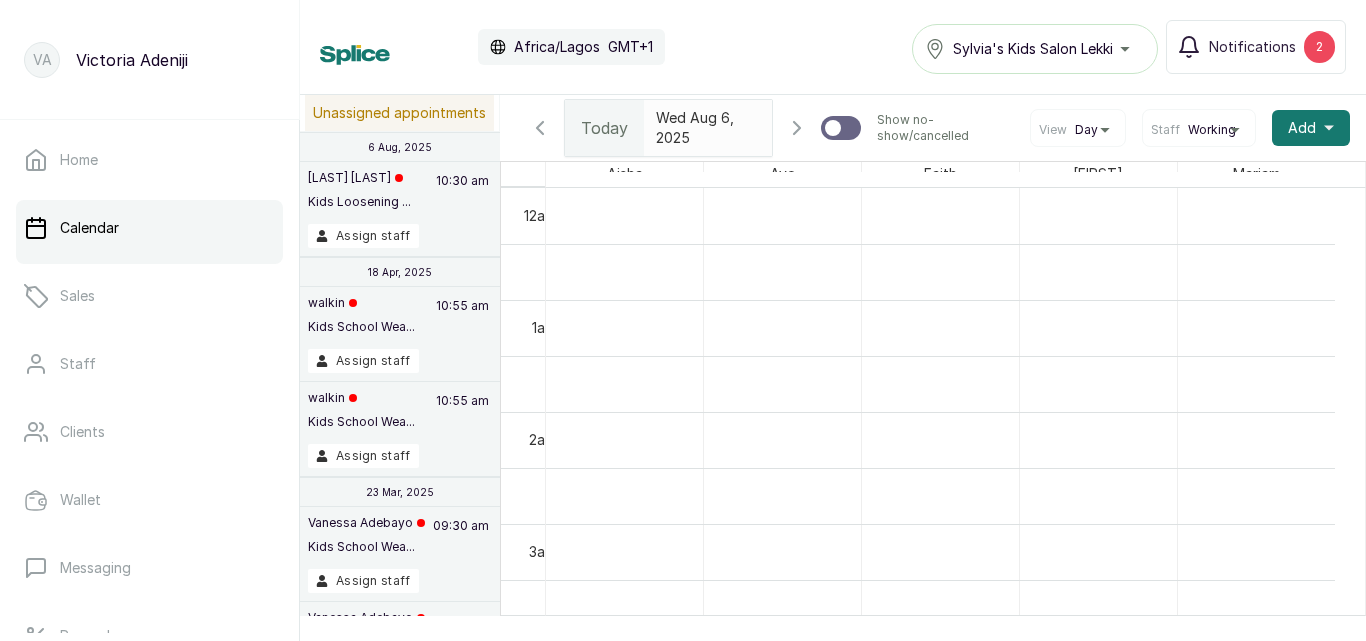 scroll, scrollTop: 673, scrollLeft: 0, axis: vertical 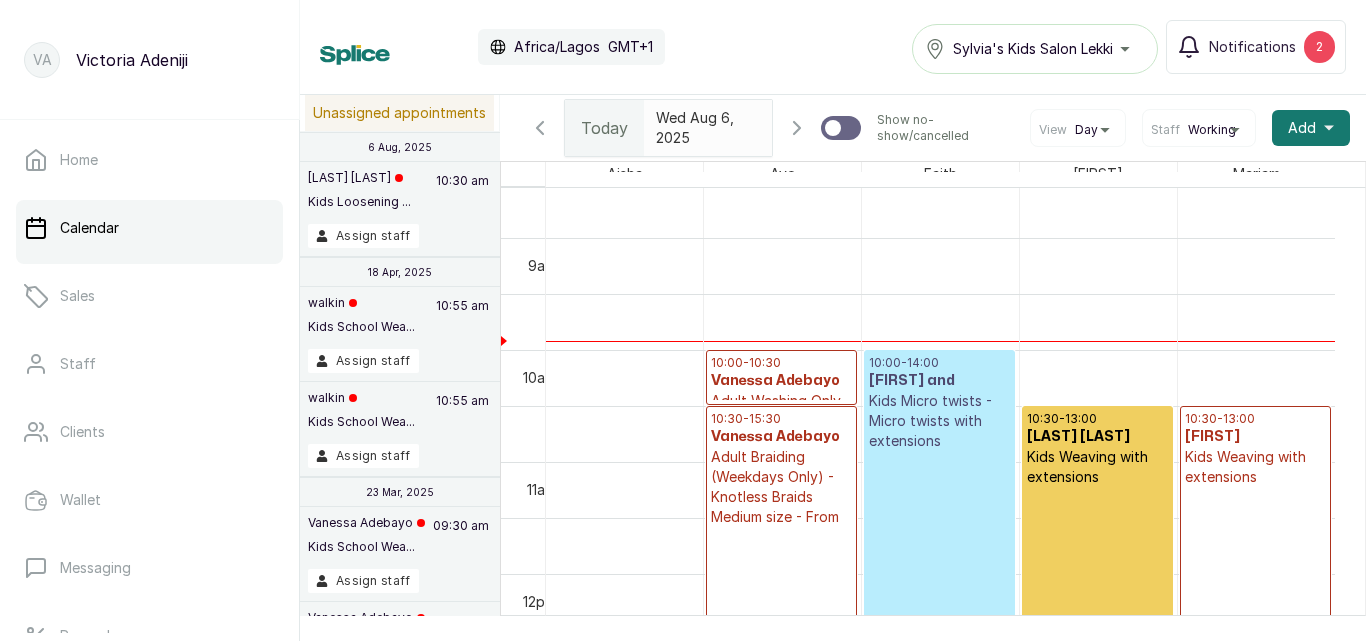 click 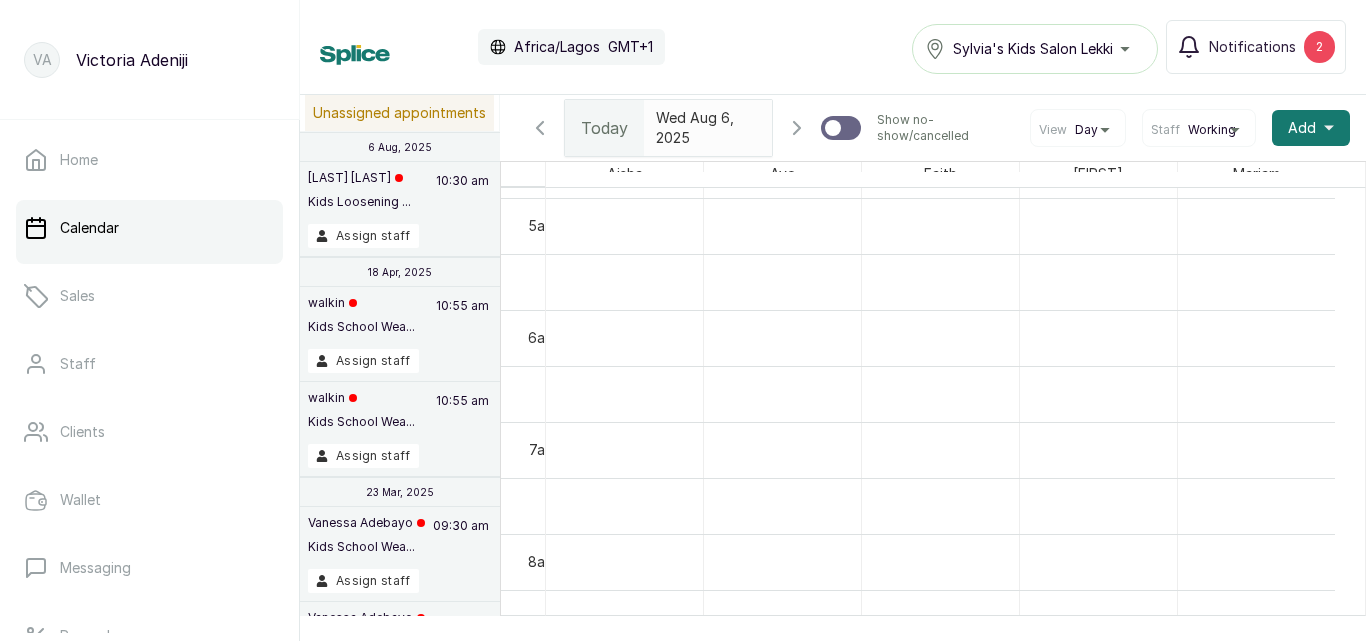 click at bounding box center (752, 118) 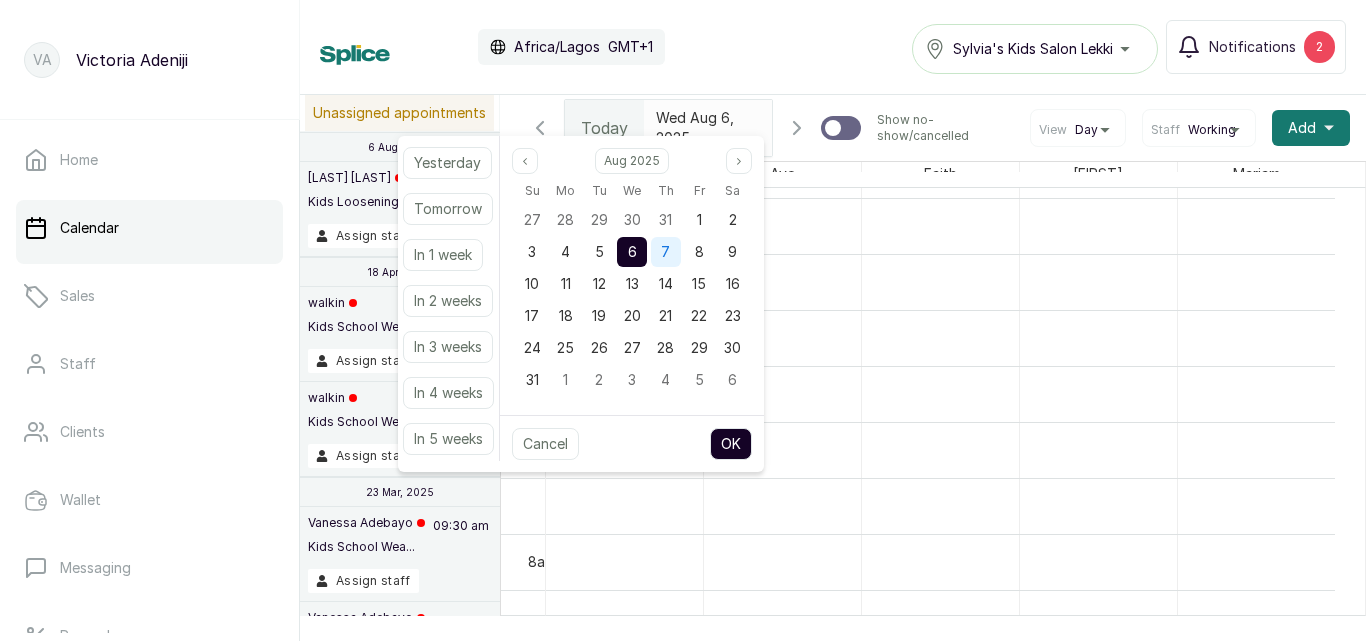 click on "7" at bounding box center (665, 251) 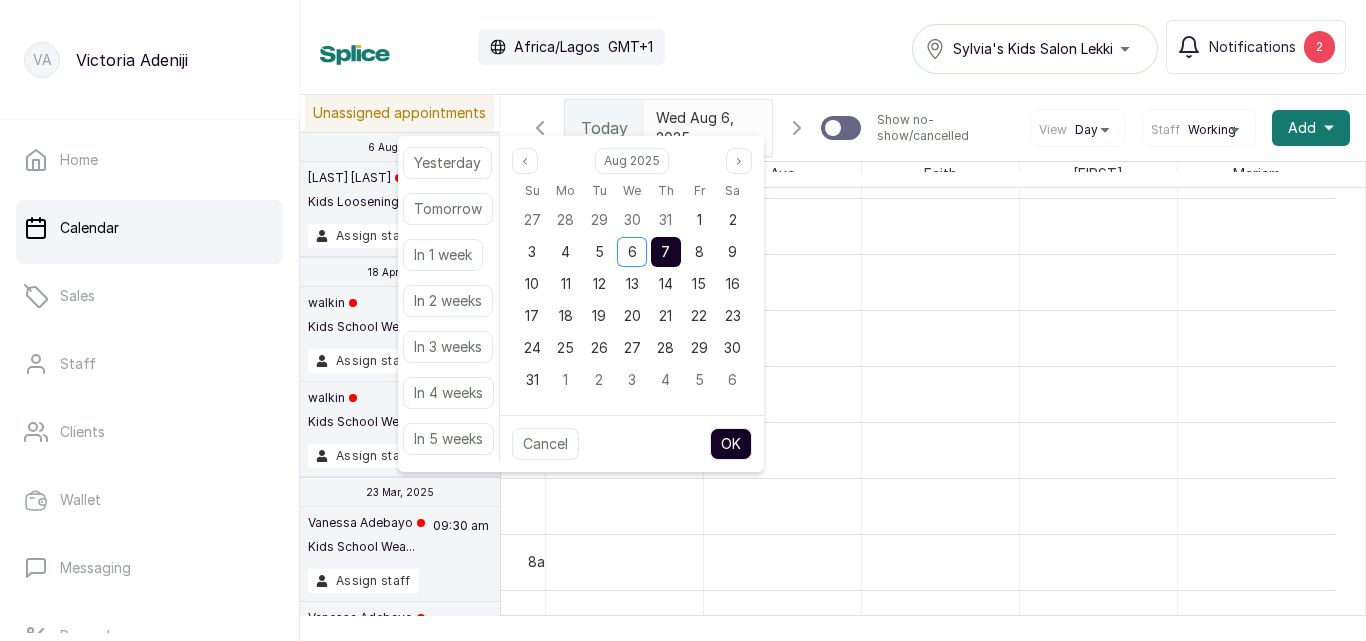 click on "OK" at bounding box center (731, 444) 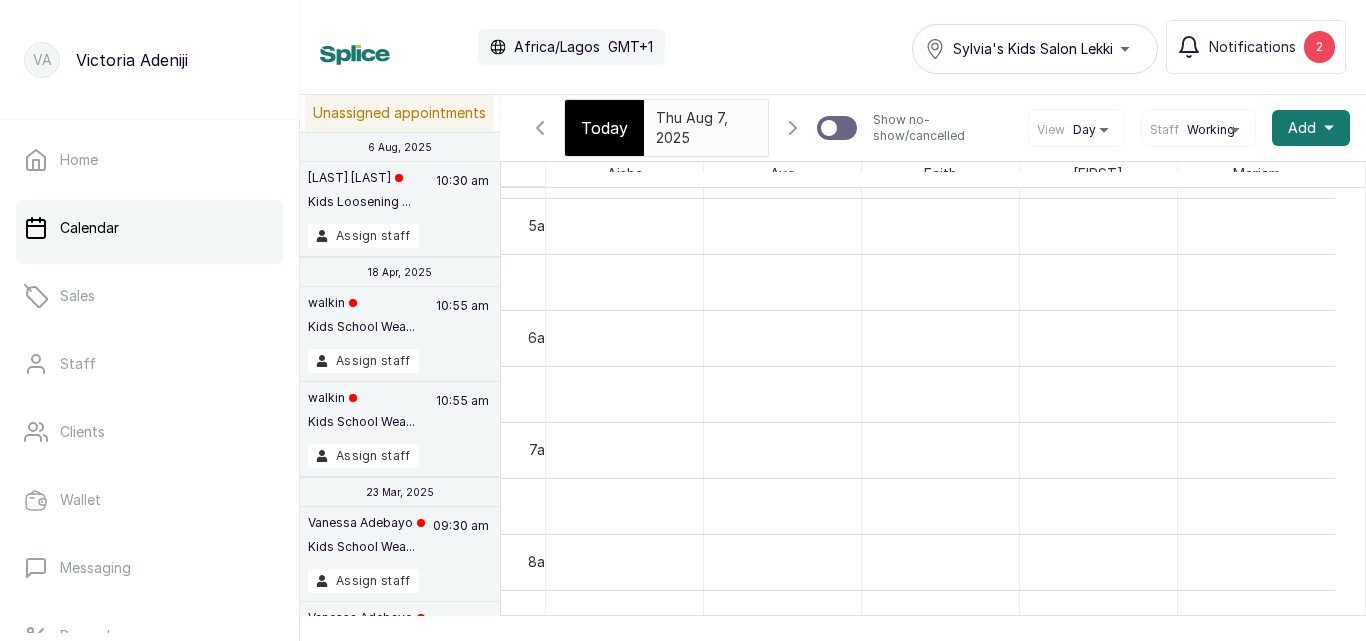 type on "2025-08-07" 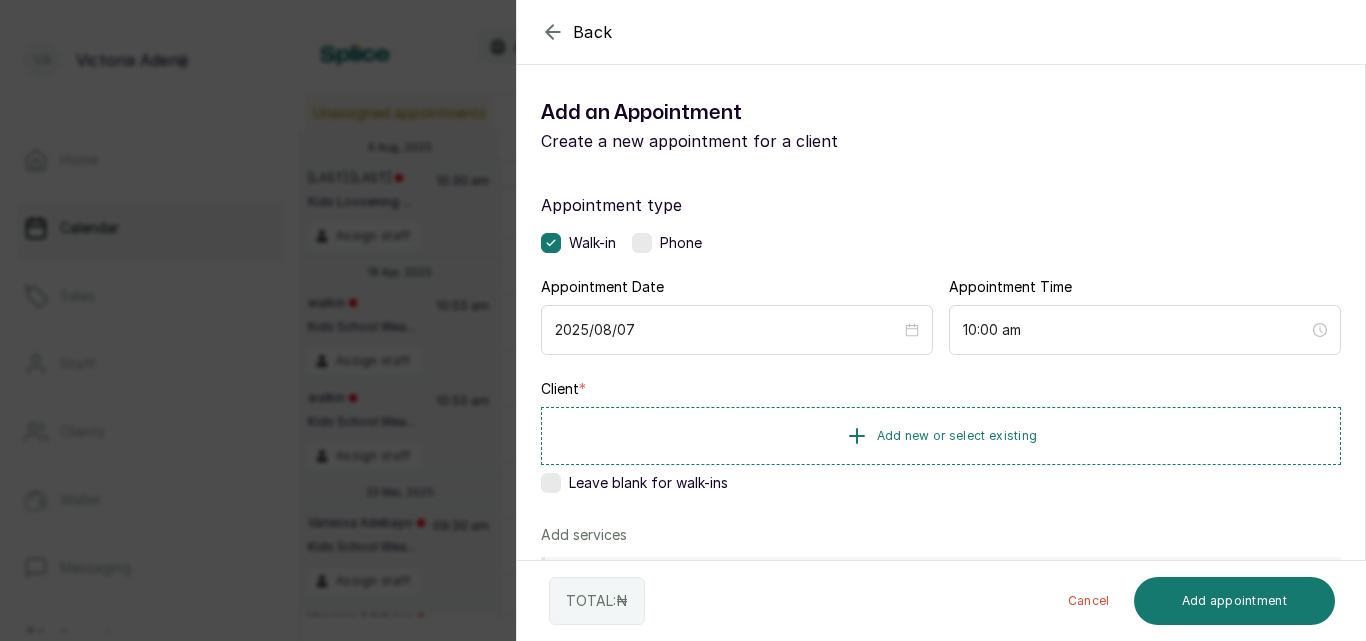 scroll, scrollTop: 0, scrollLeft: 0, axis: both 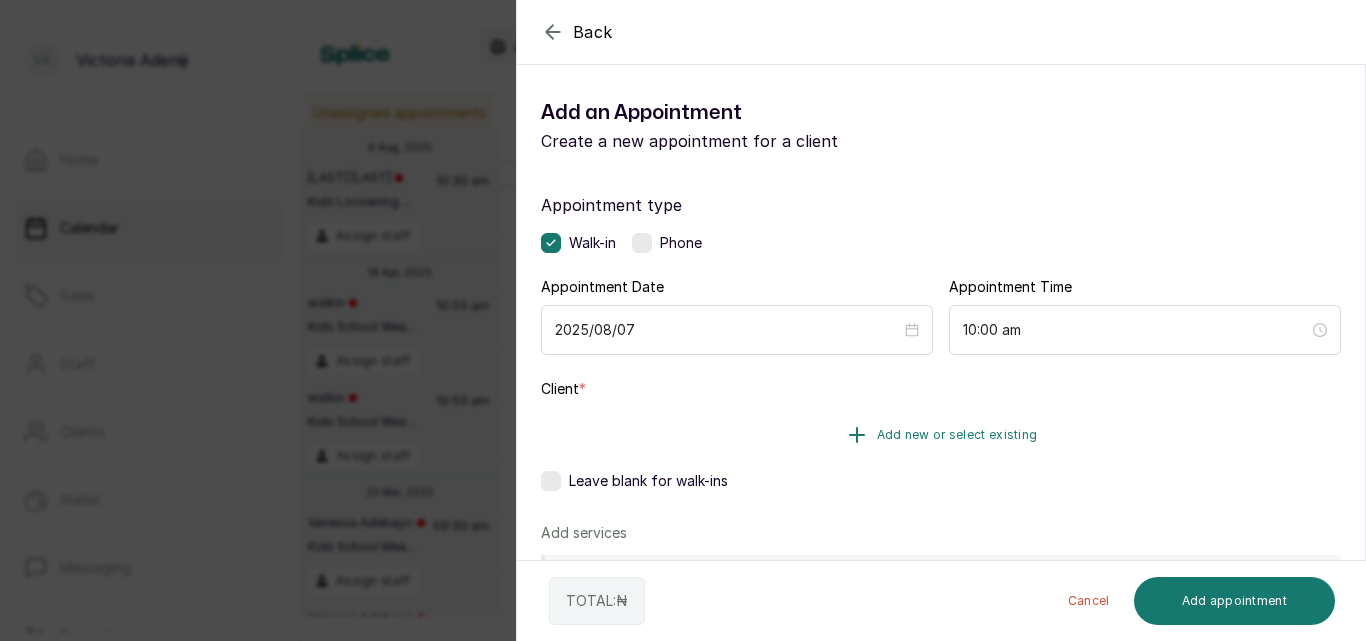 click on "Add new or select existing" at bounding box center [957, 435] 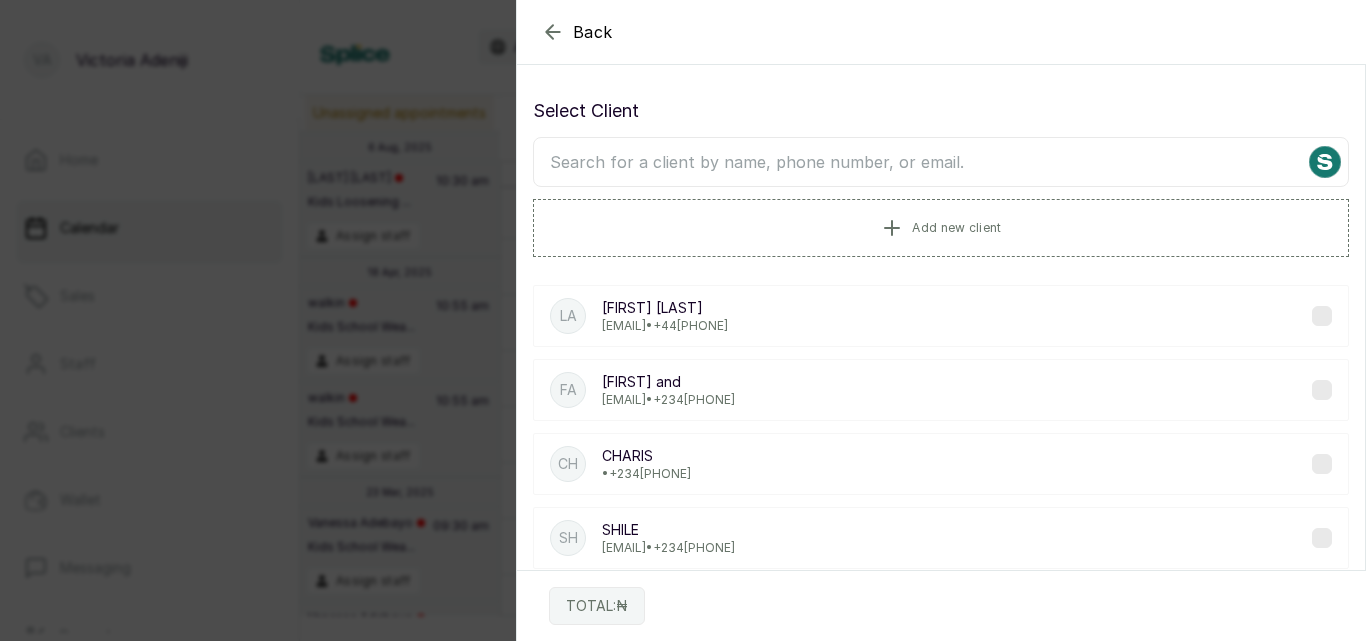 click at bounding box center (941, 162) 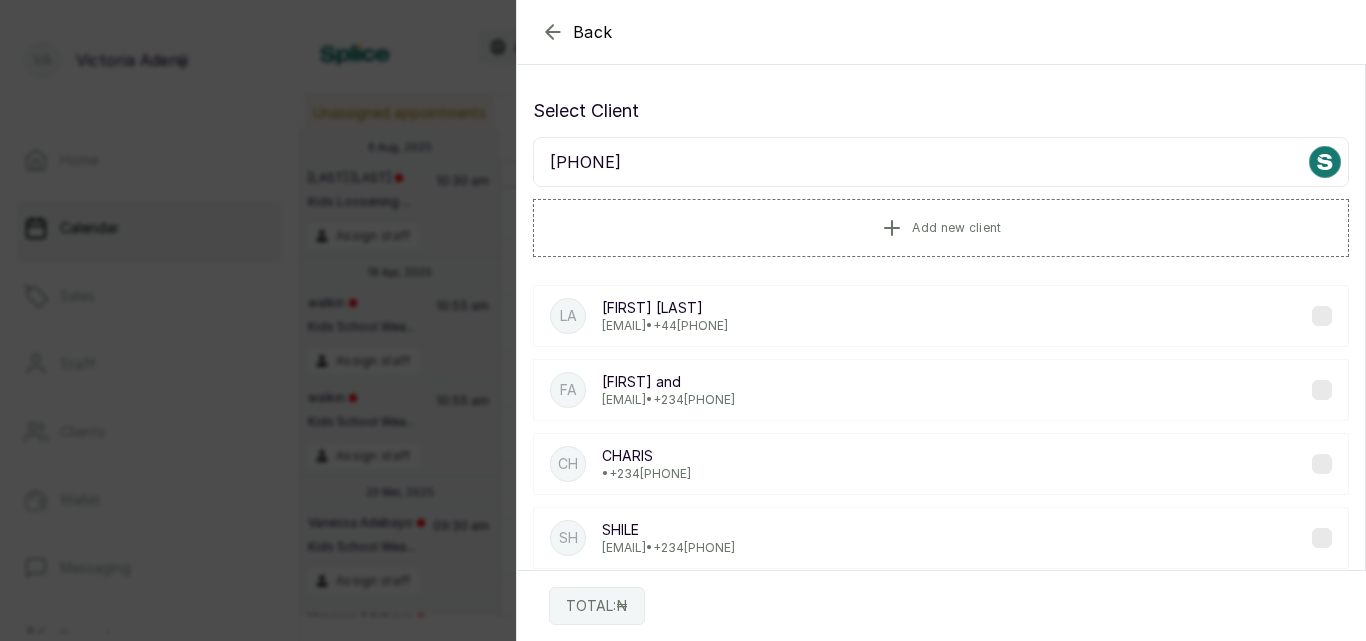 type on "[PHONE]" 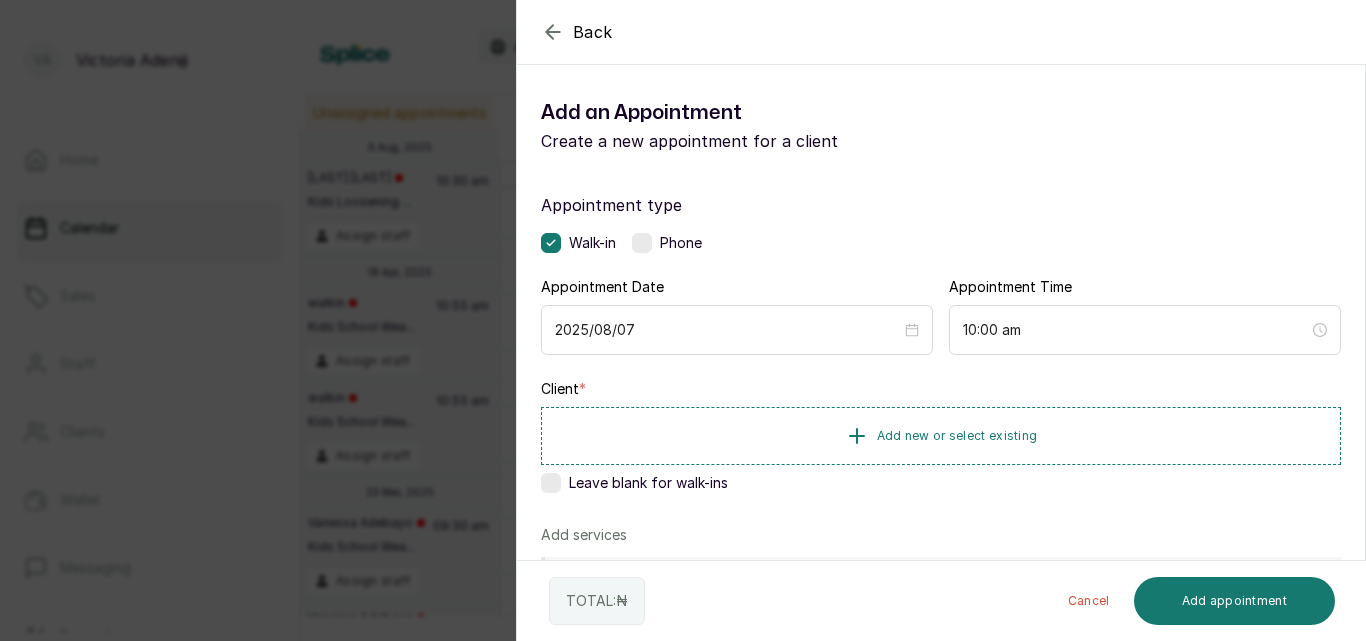click 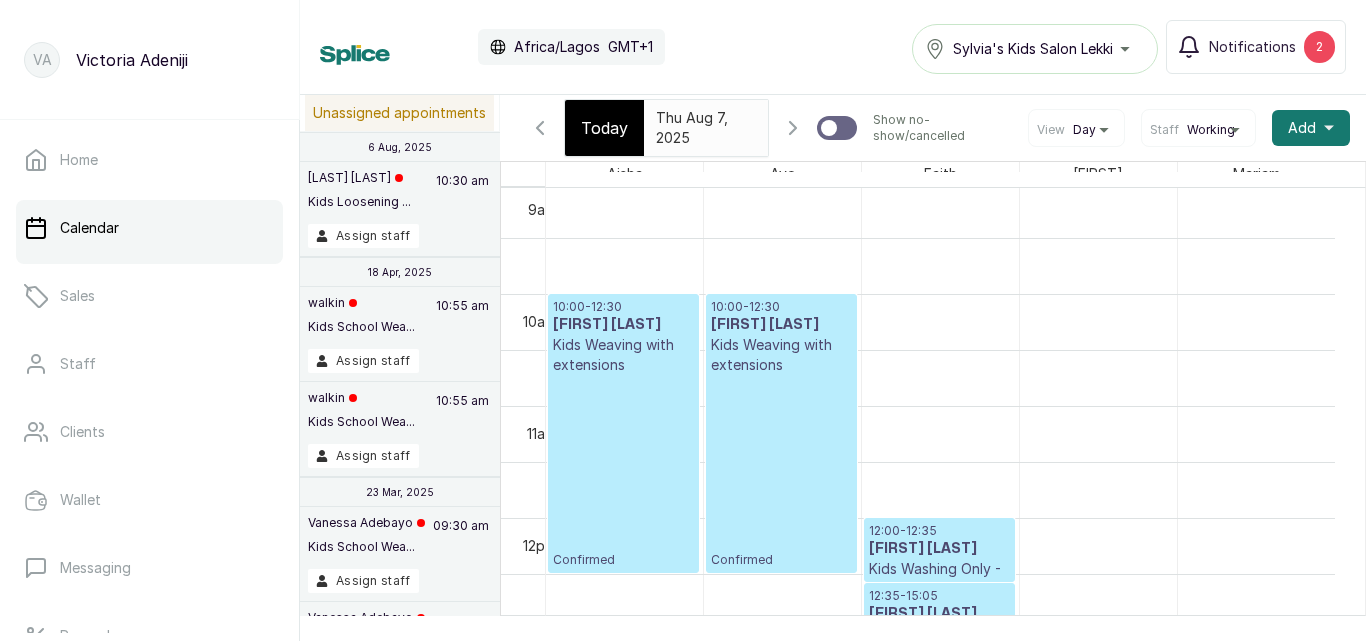 scroll, scrollTop: 1406, scrollLeft: 0, axis: vertical 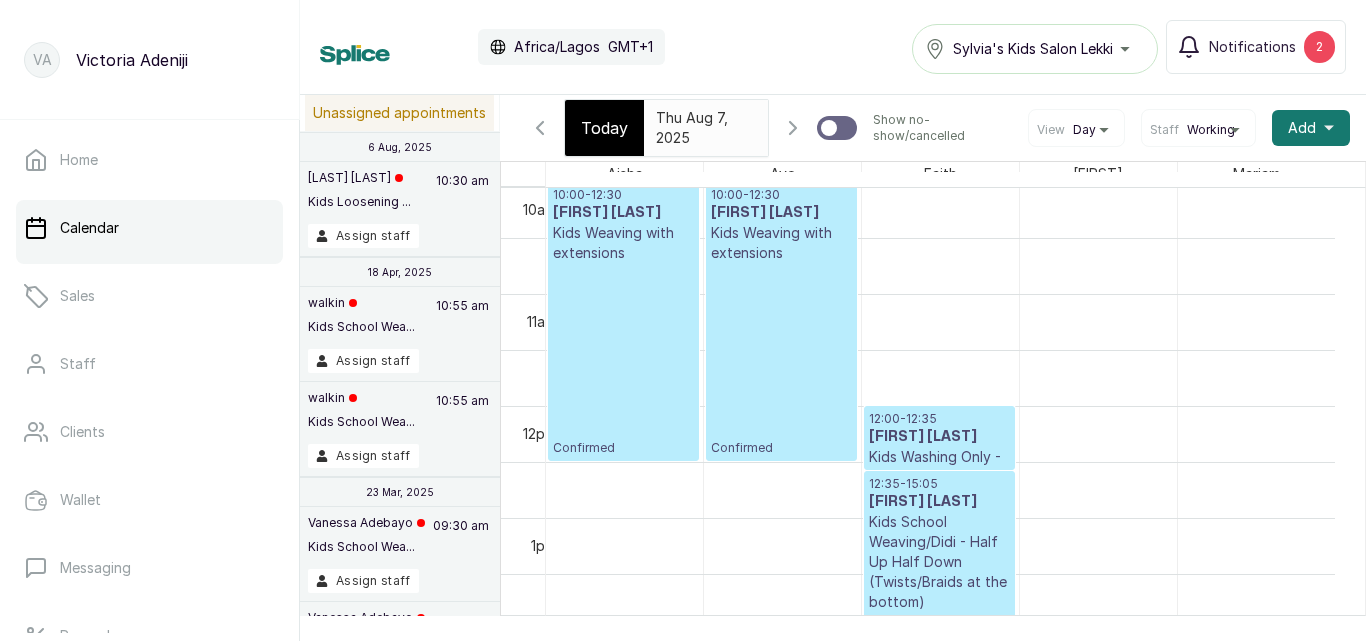 click on "Today" at bounding box center (604, 128) 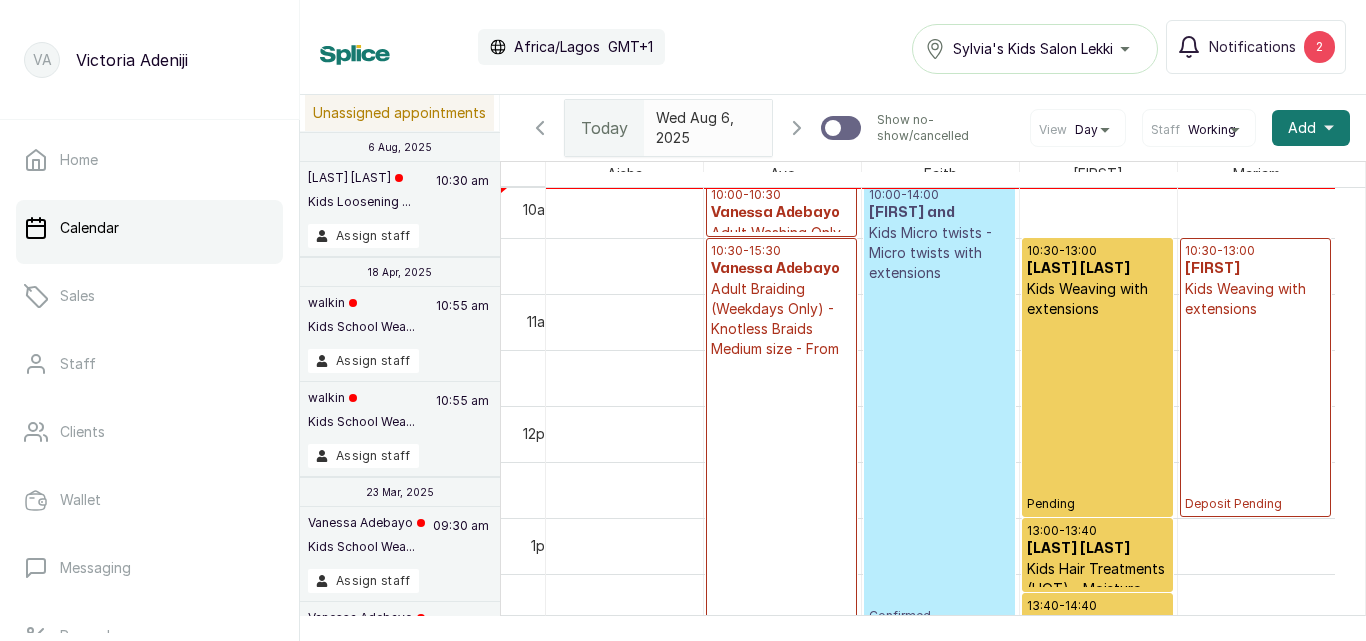 scroll, scrollTop: 673, scrollLeft: 0, axis: vertical 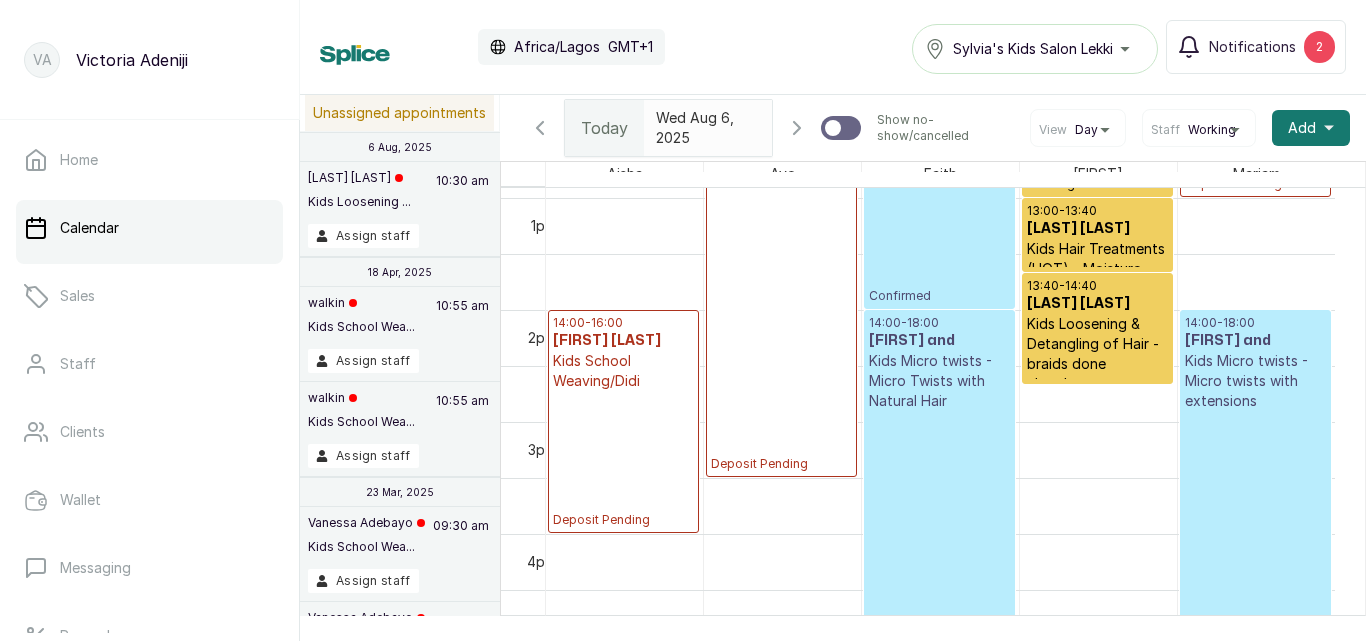 click on "[TIME]  -  [TIME] [FIRST] and Kids Micro twists  - Micro Twists with Natural Hair Confirmed" at bounding box center (939, 533) 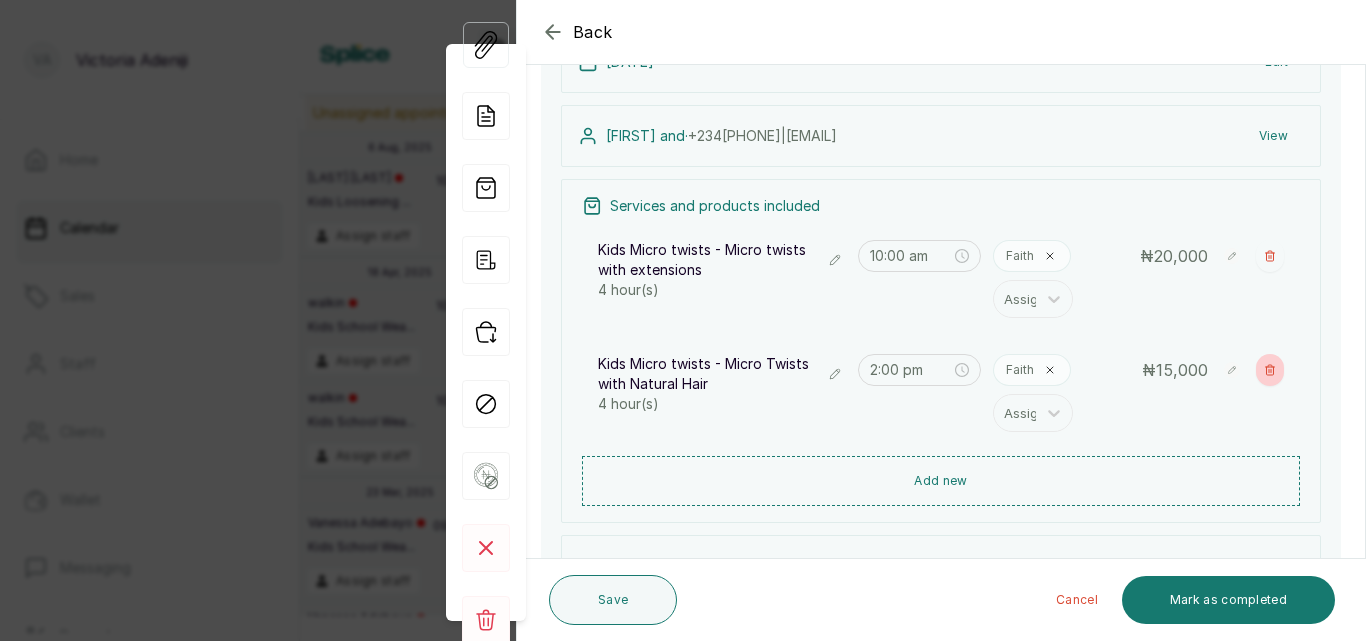 click 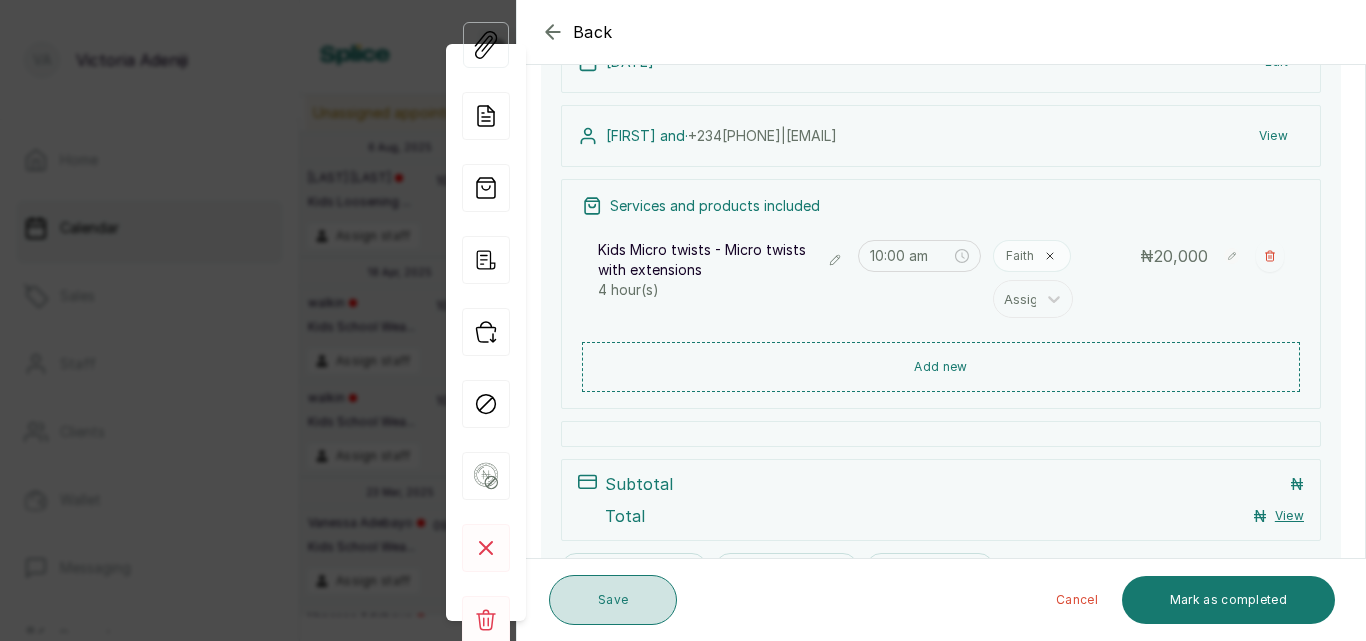 click on "Save" at bounding box center [613, 600] 